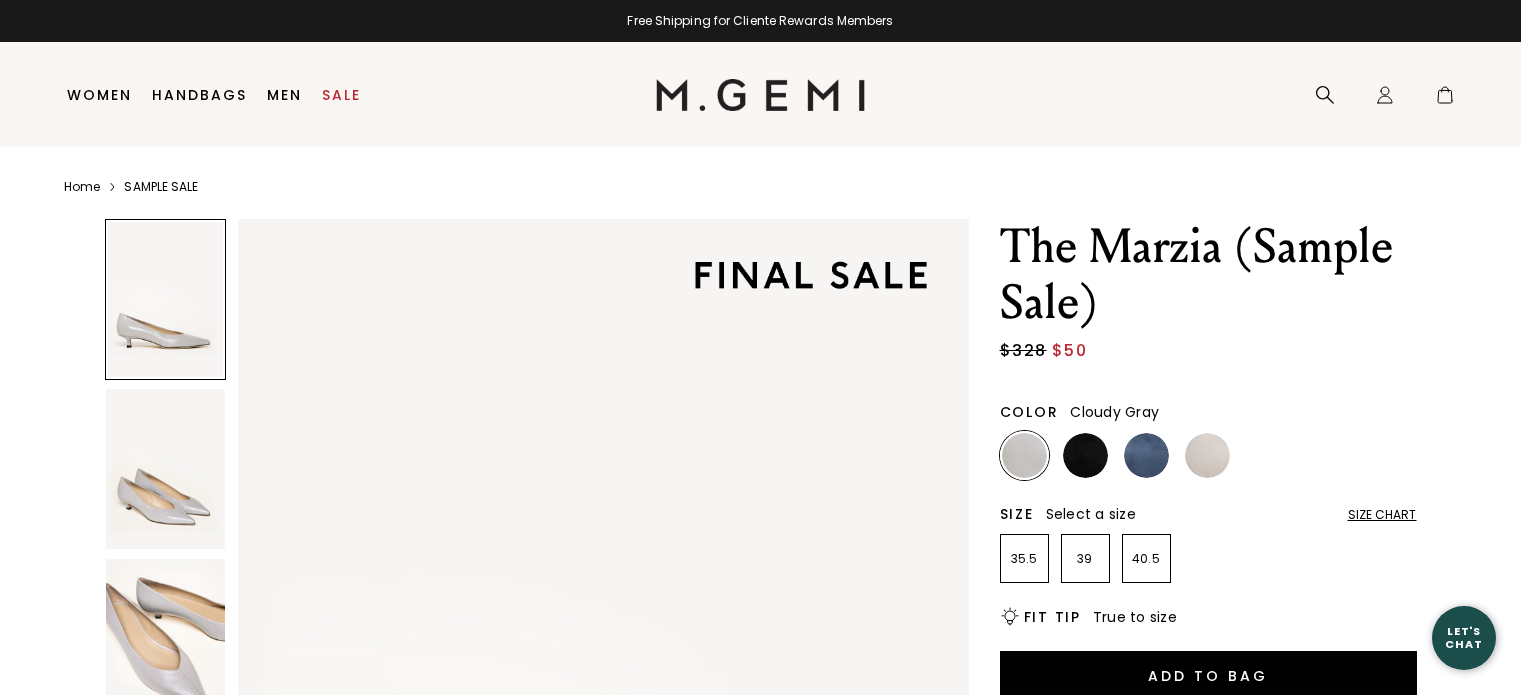 scroll, scrollTop: 0, scrollLeft: 0, axis: both 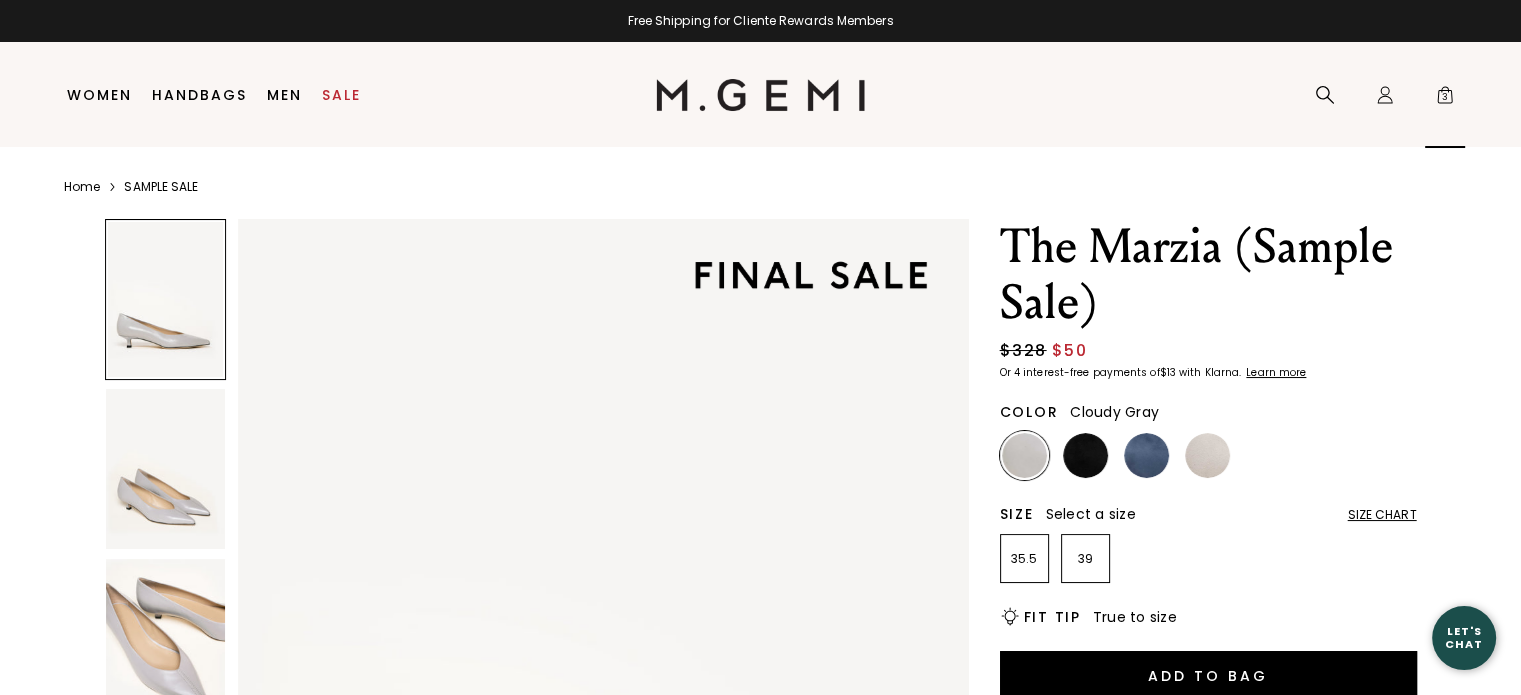 click on "3" at bounding box center (1445, 99) 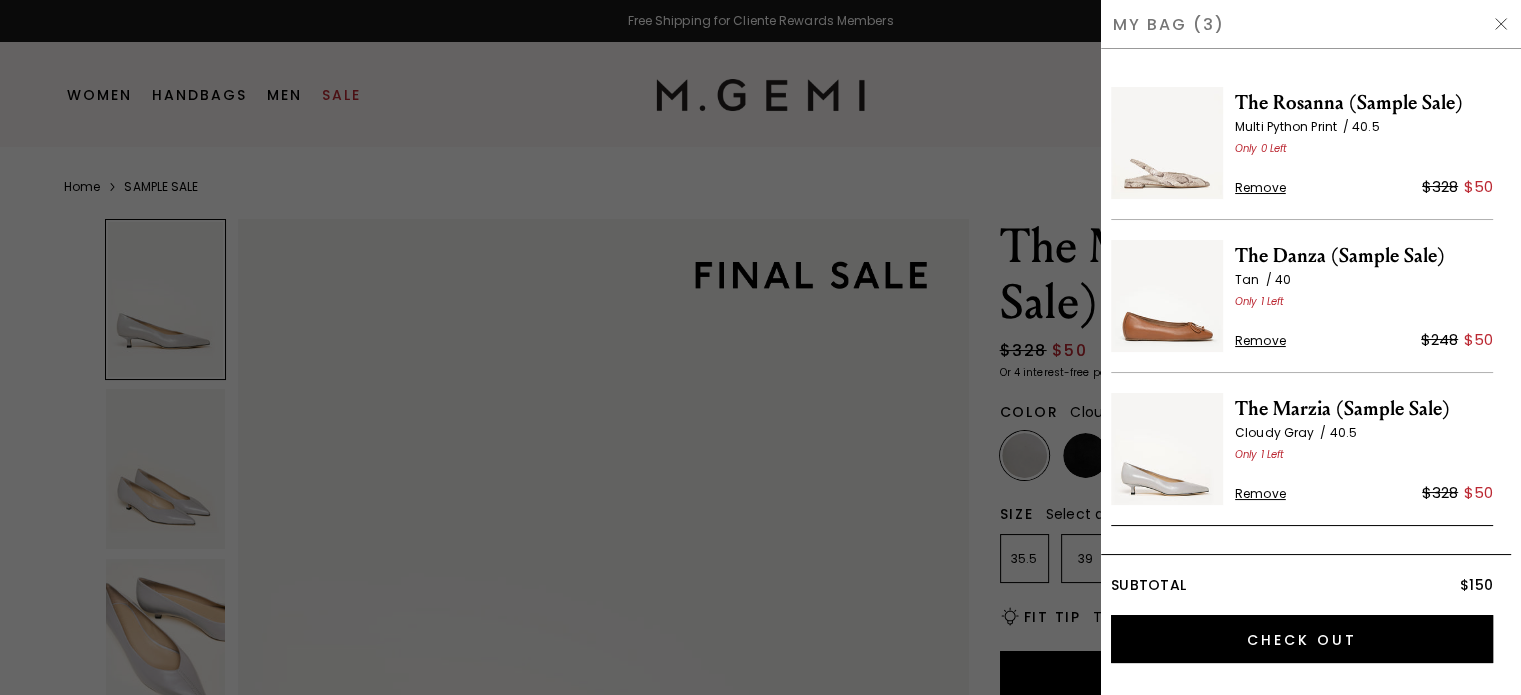 scroll, scrollTop: 0, scrollLeft: 0, axis: both 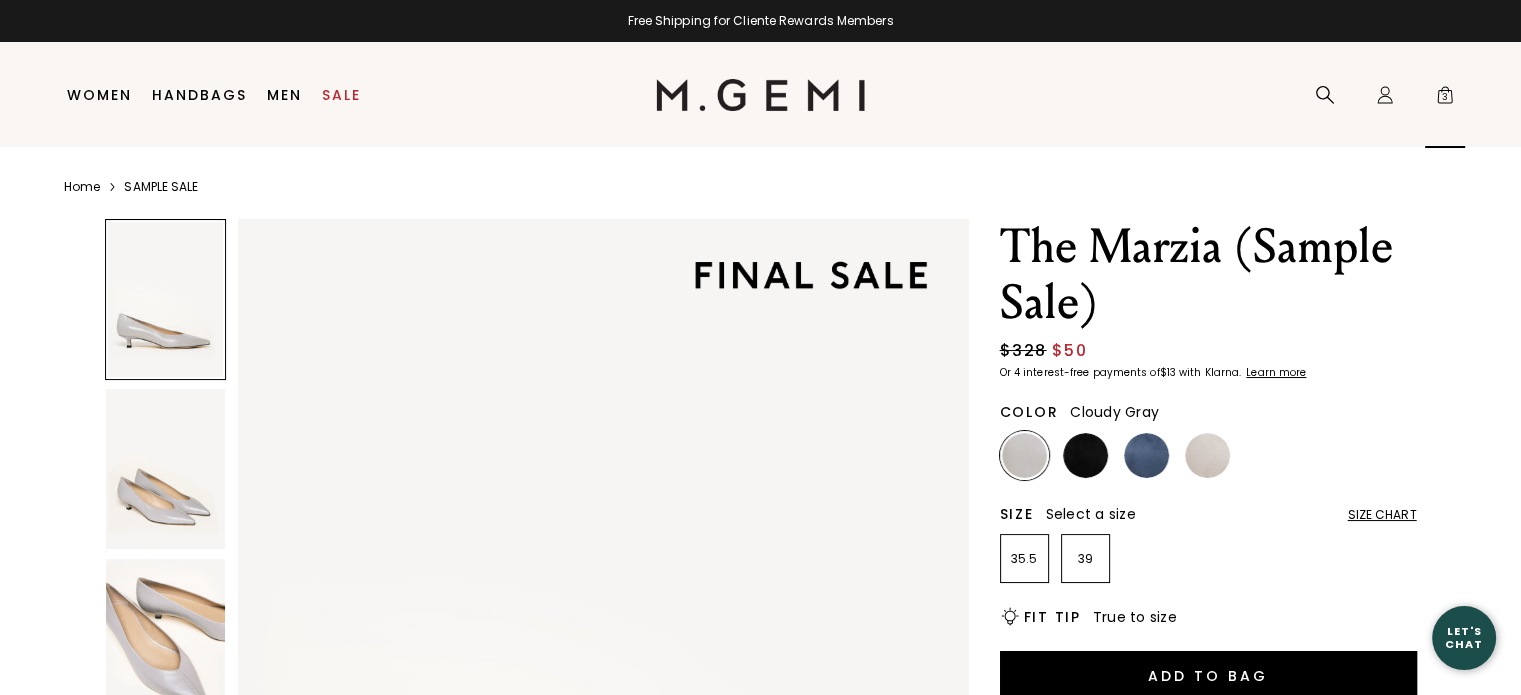 click on "3" at bounding box center [1445, 99] 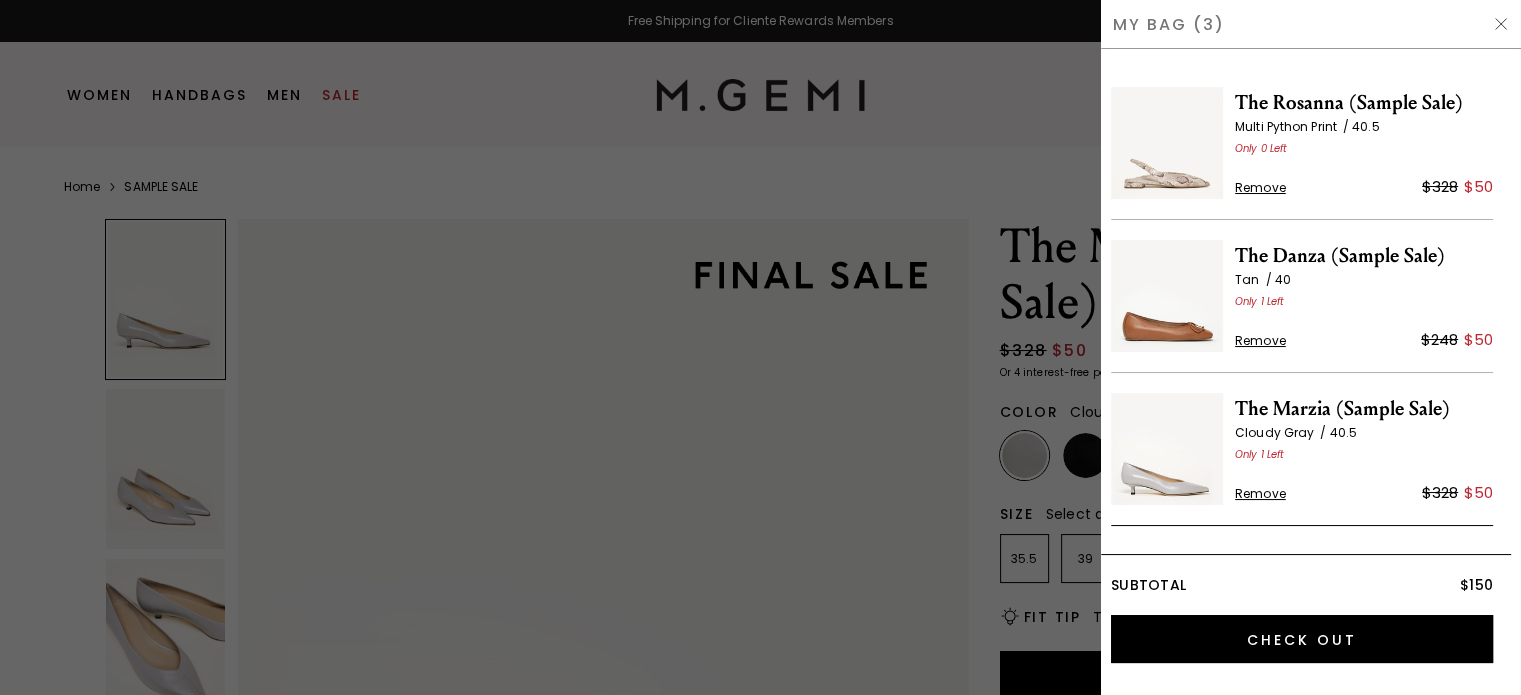 click at bounding box center (1167, 143) 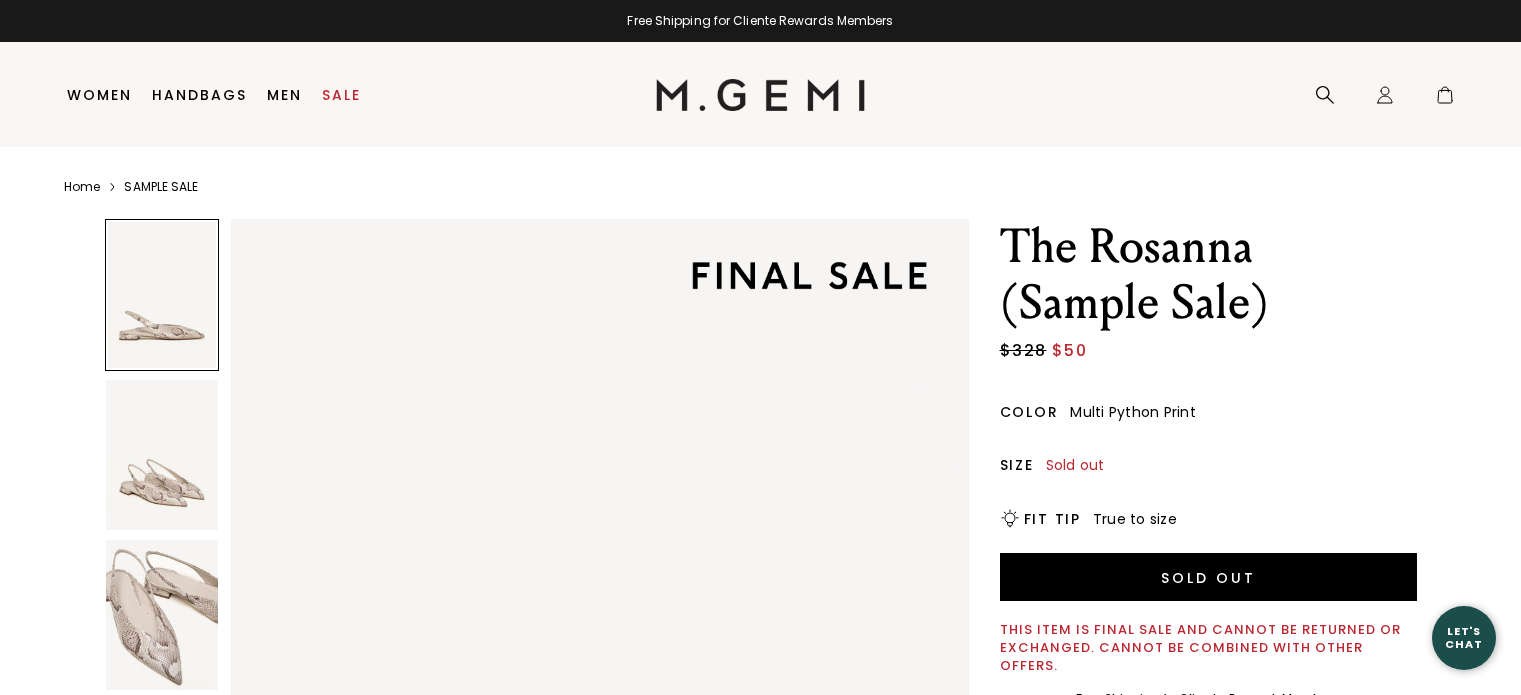 scroll, scrollTop: 0, scrollLeft: 0, axis: both 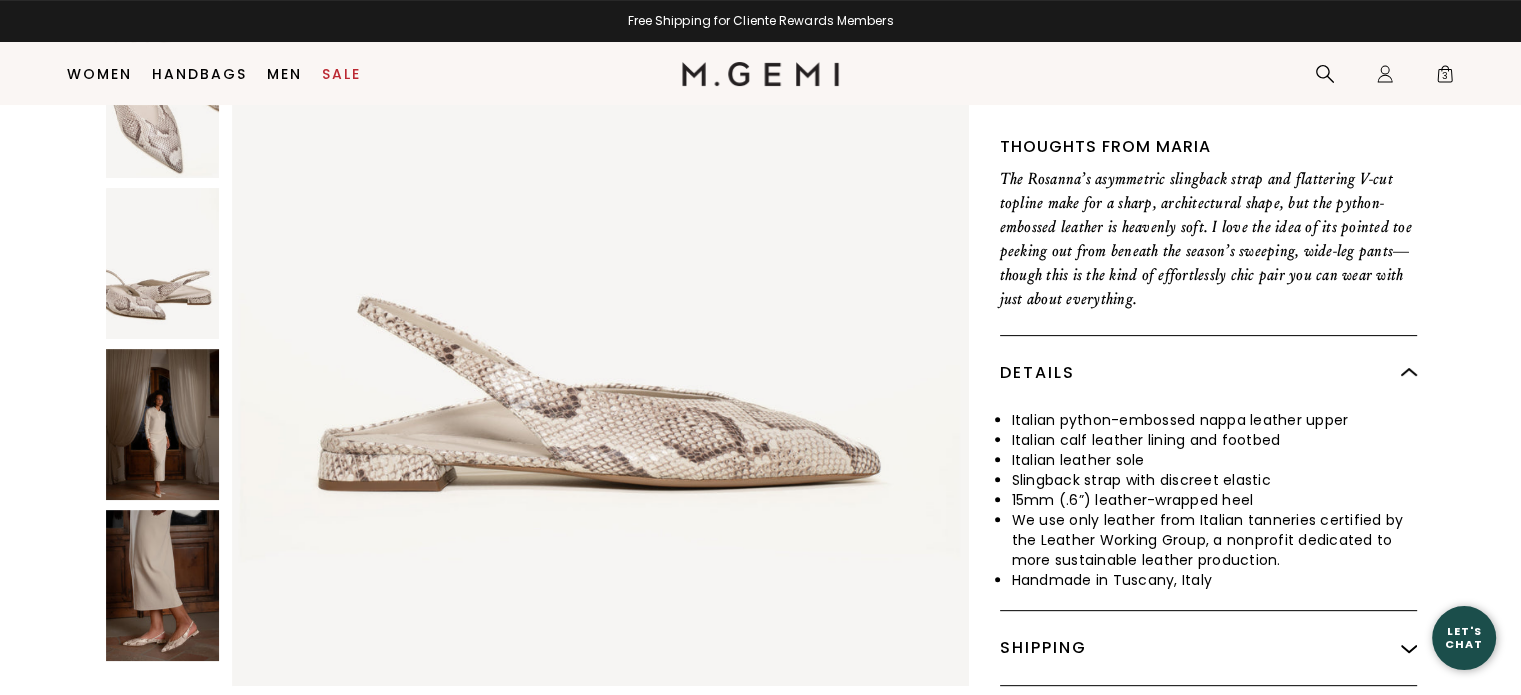 click at bounding box center [162, 102] 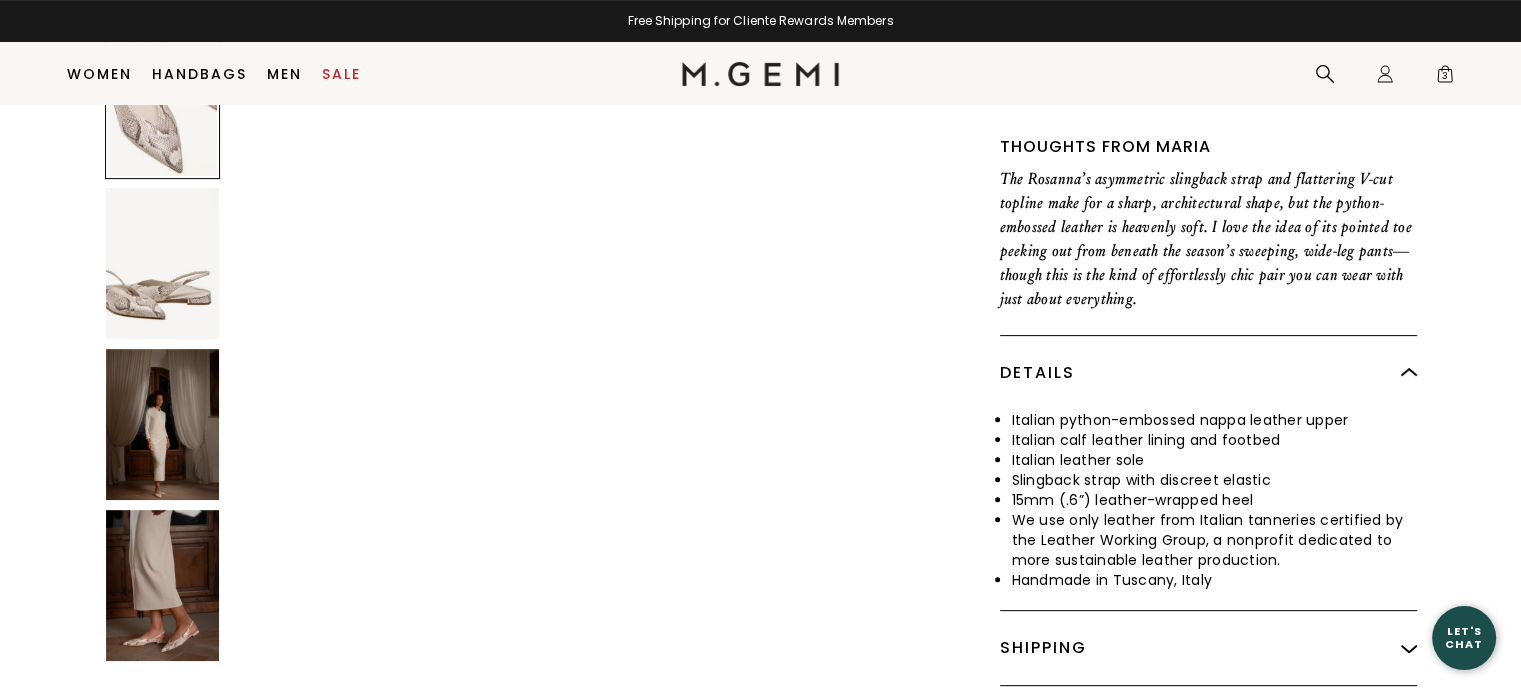 scroll, scrollTop: 1964, scrollLeft: 0, axis: vertical 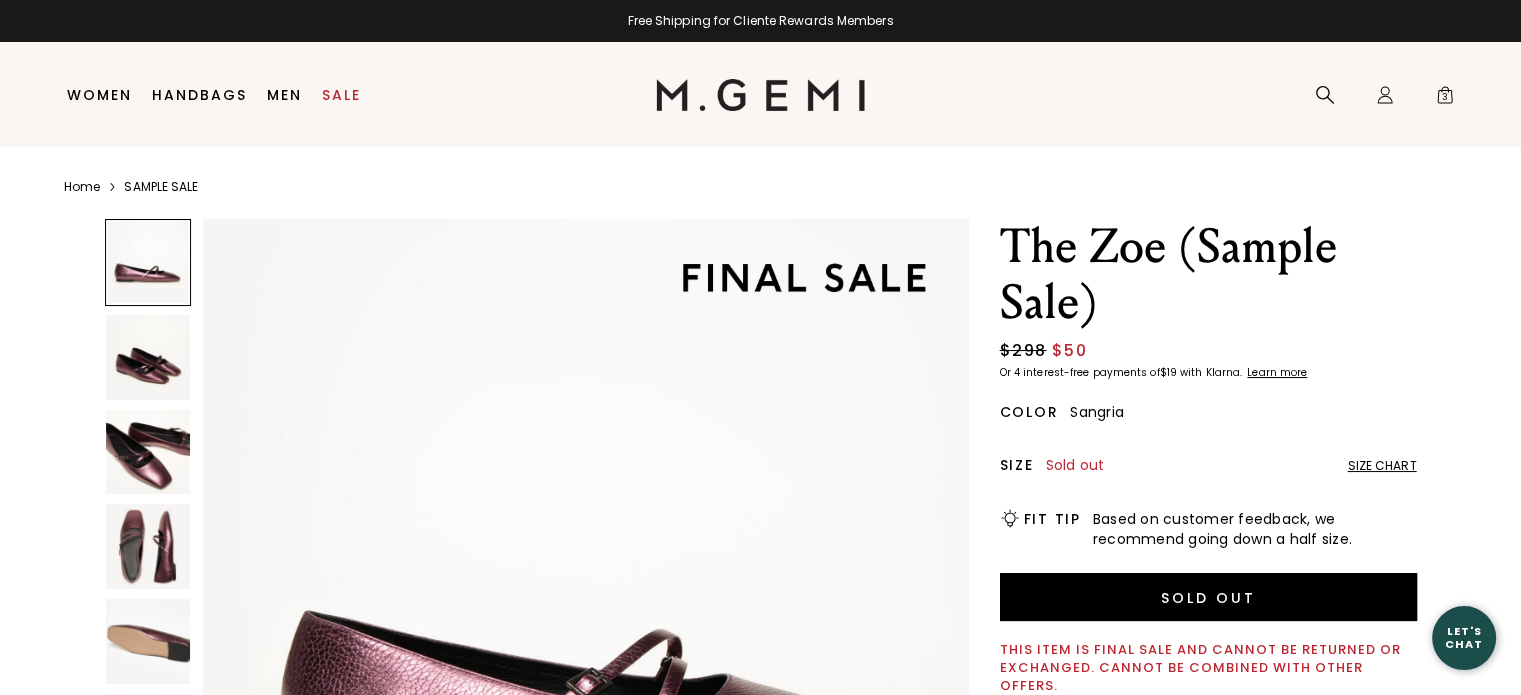 click on "SAMPLE SALE" at bounding box center (161, 187) 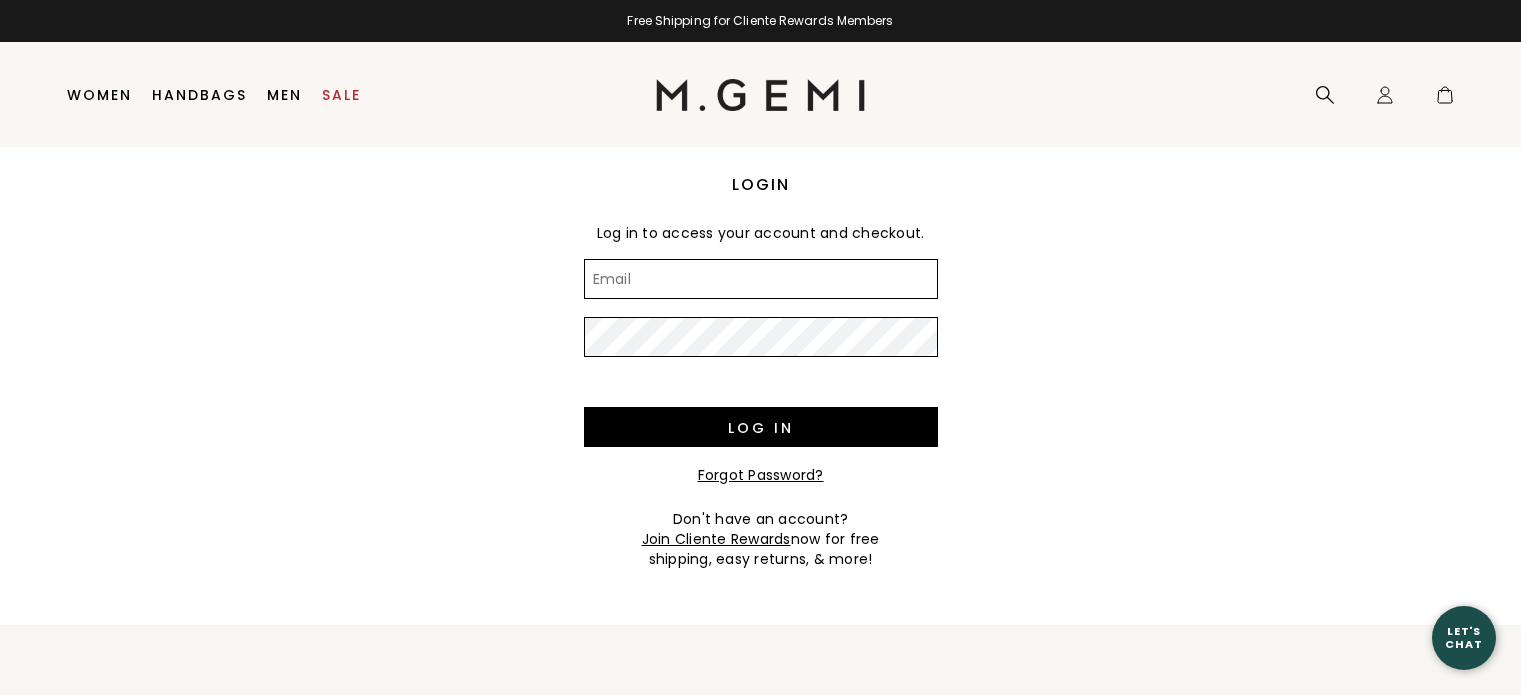 scroll, scrollTop: 0, scrollLeft: 0, axis: both 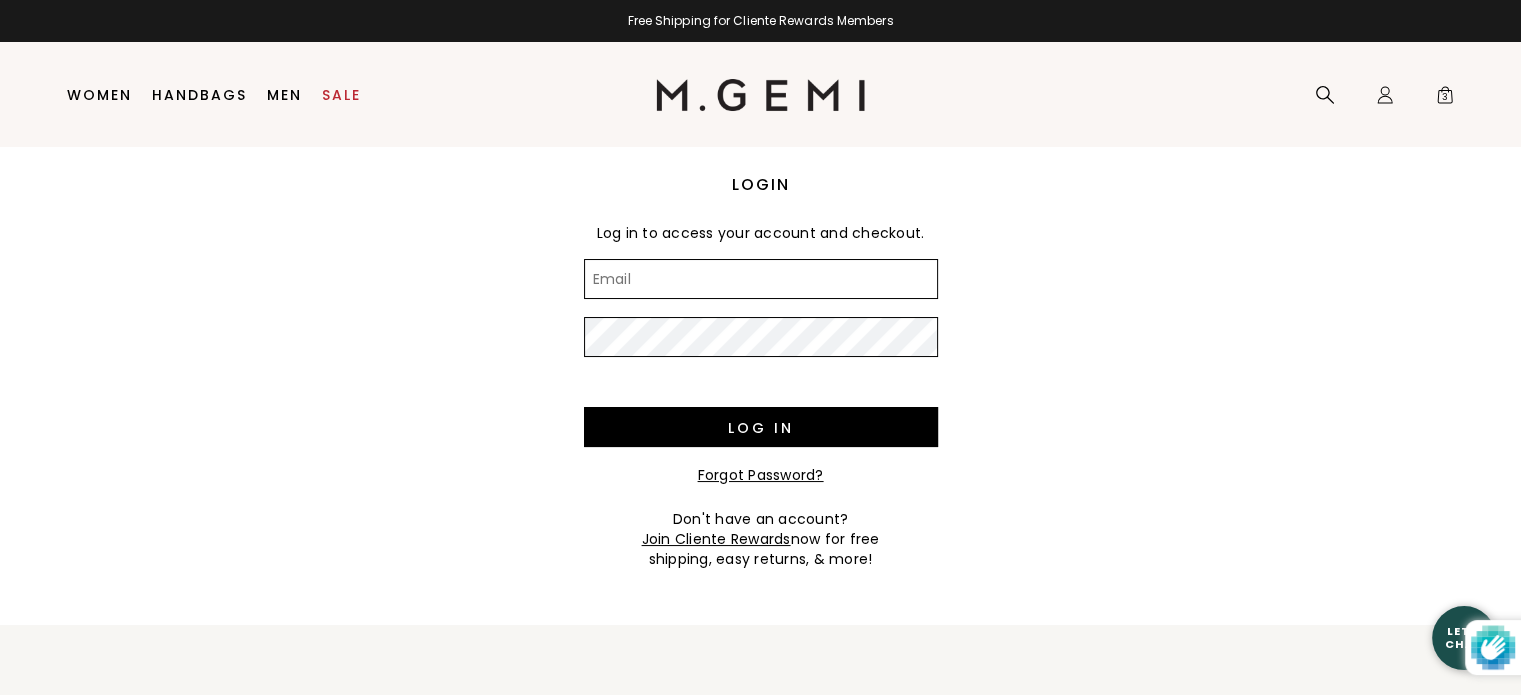 click on "Email" at bounding box center (761, 279) 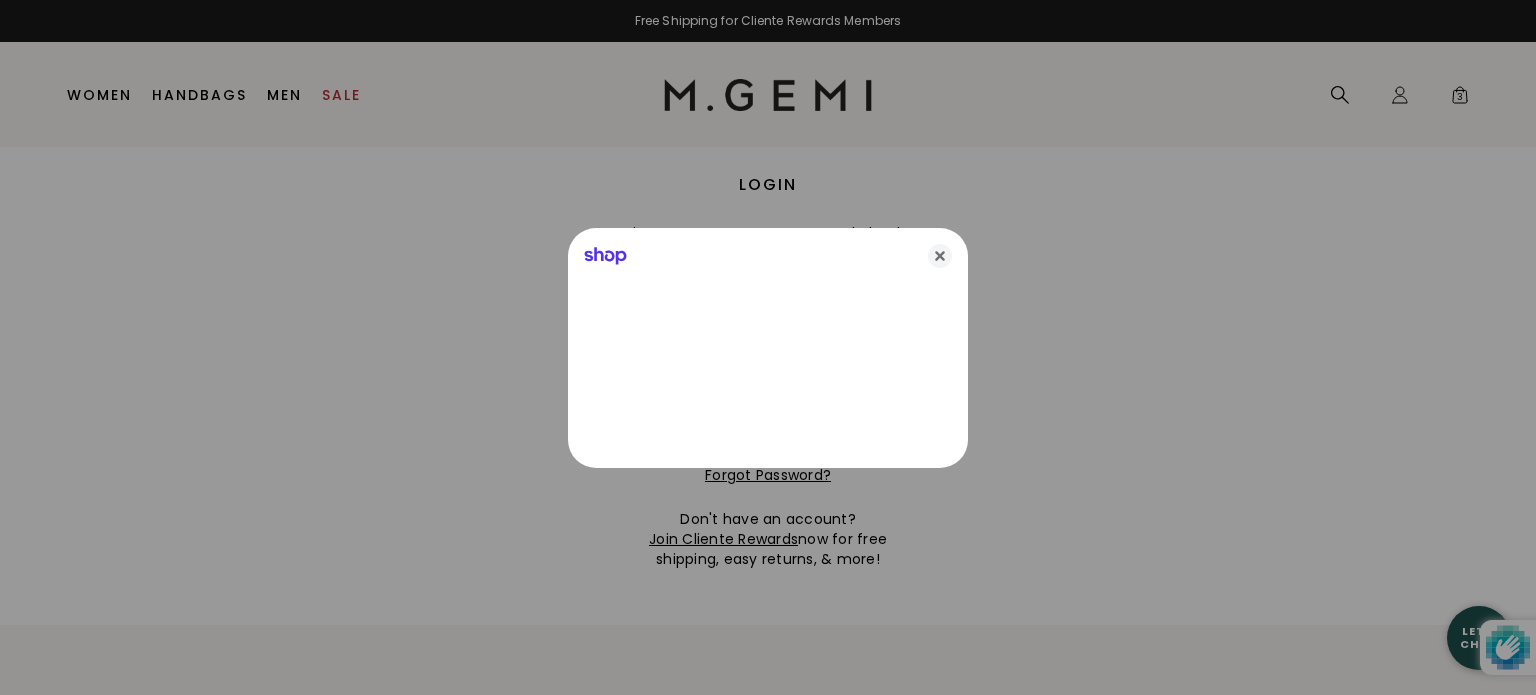 type on "liliya_meadows@hotmail.com" 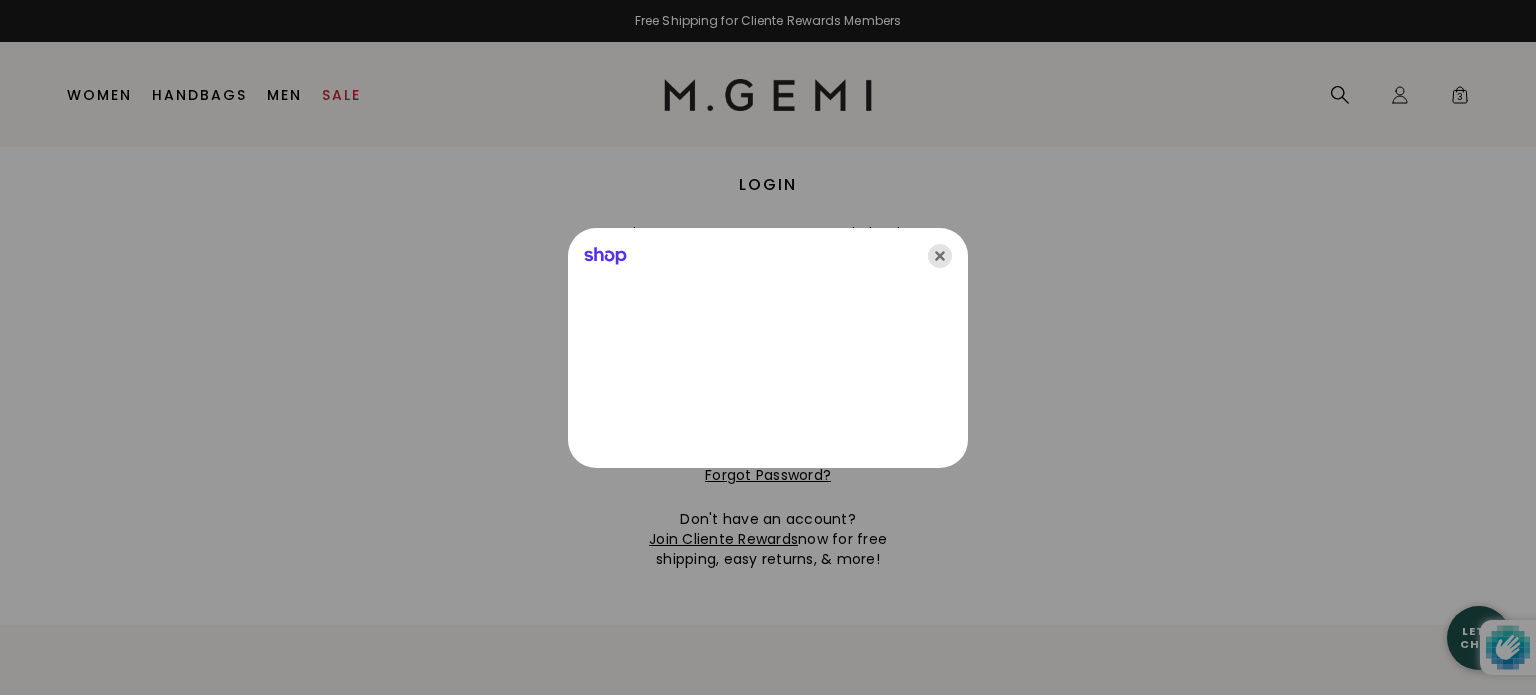 click 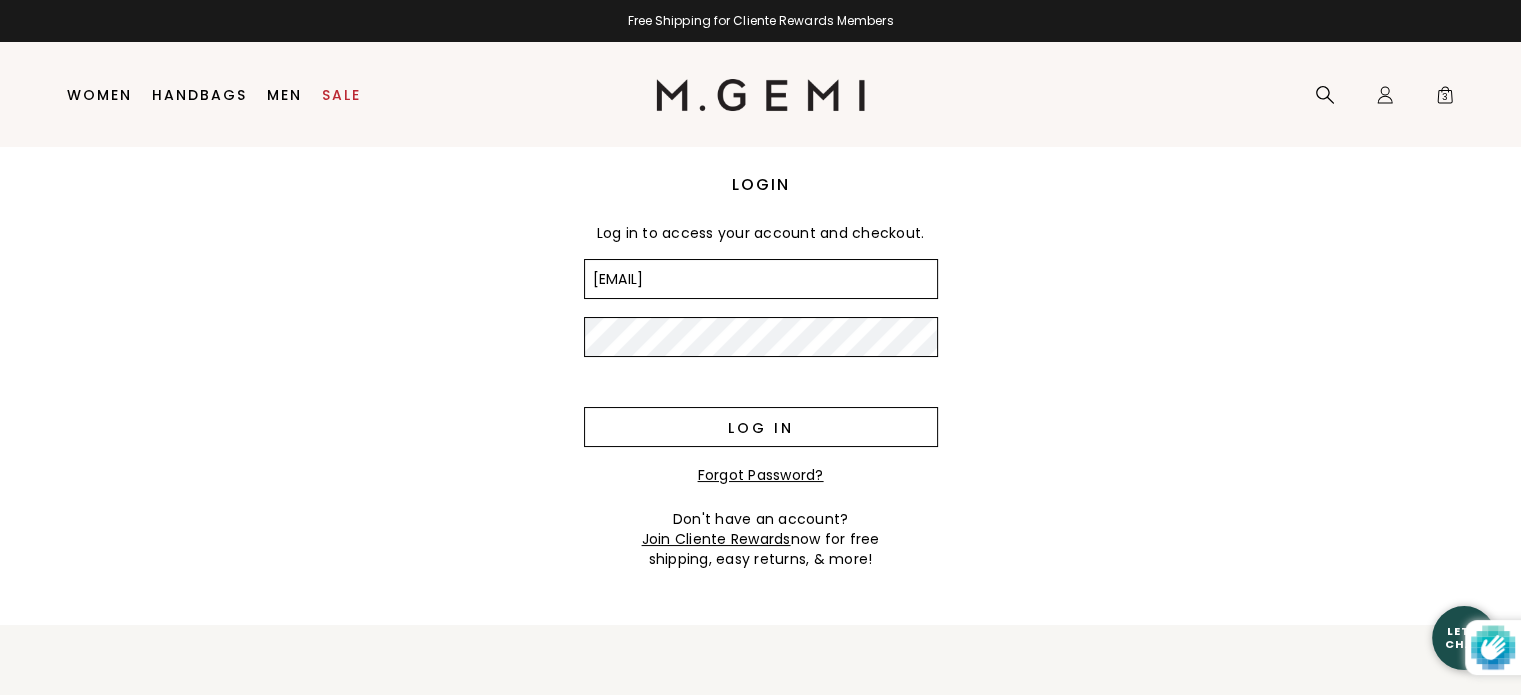 click on "Log in" at bounding box center [761, 427] 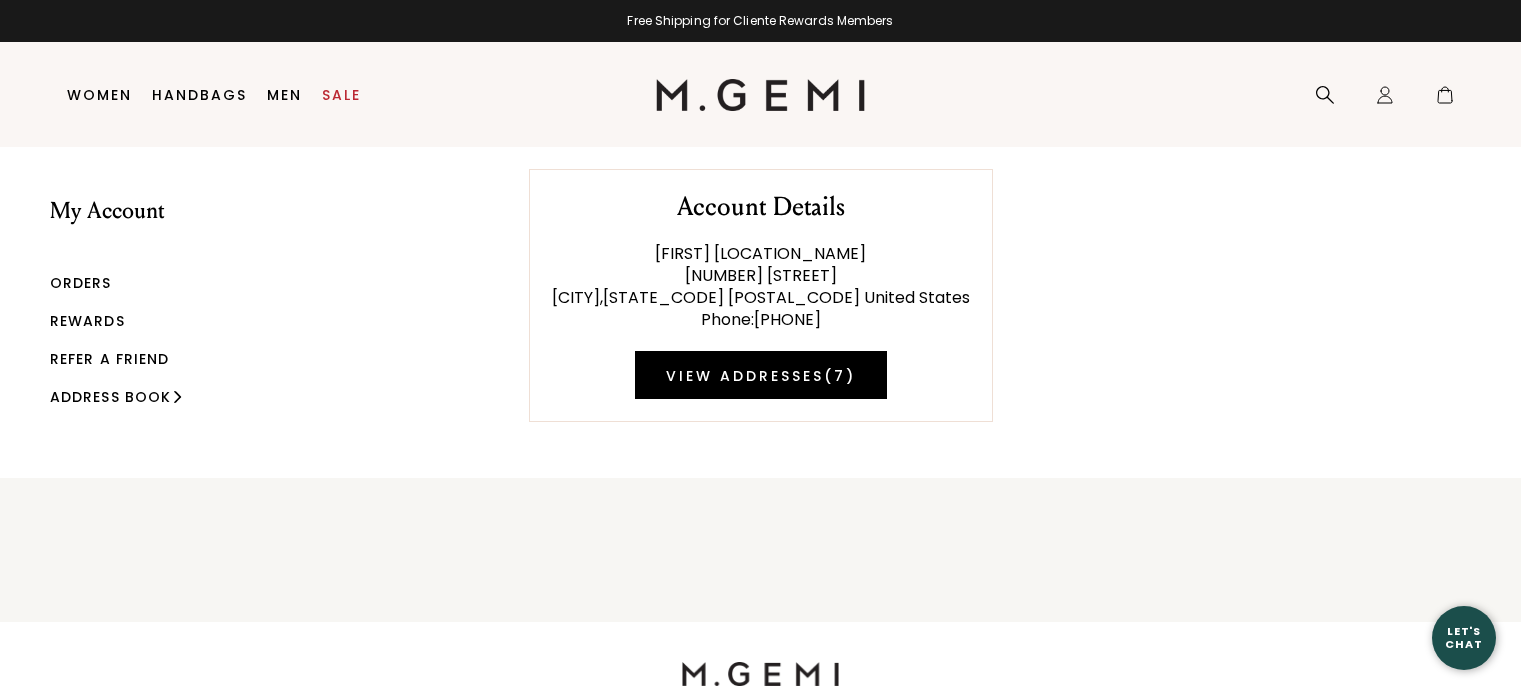 scroll, scrollTop: 0, scrollLeft: 0, axis: both 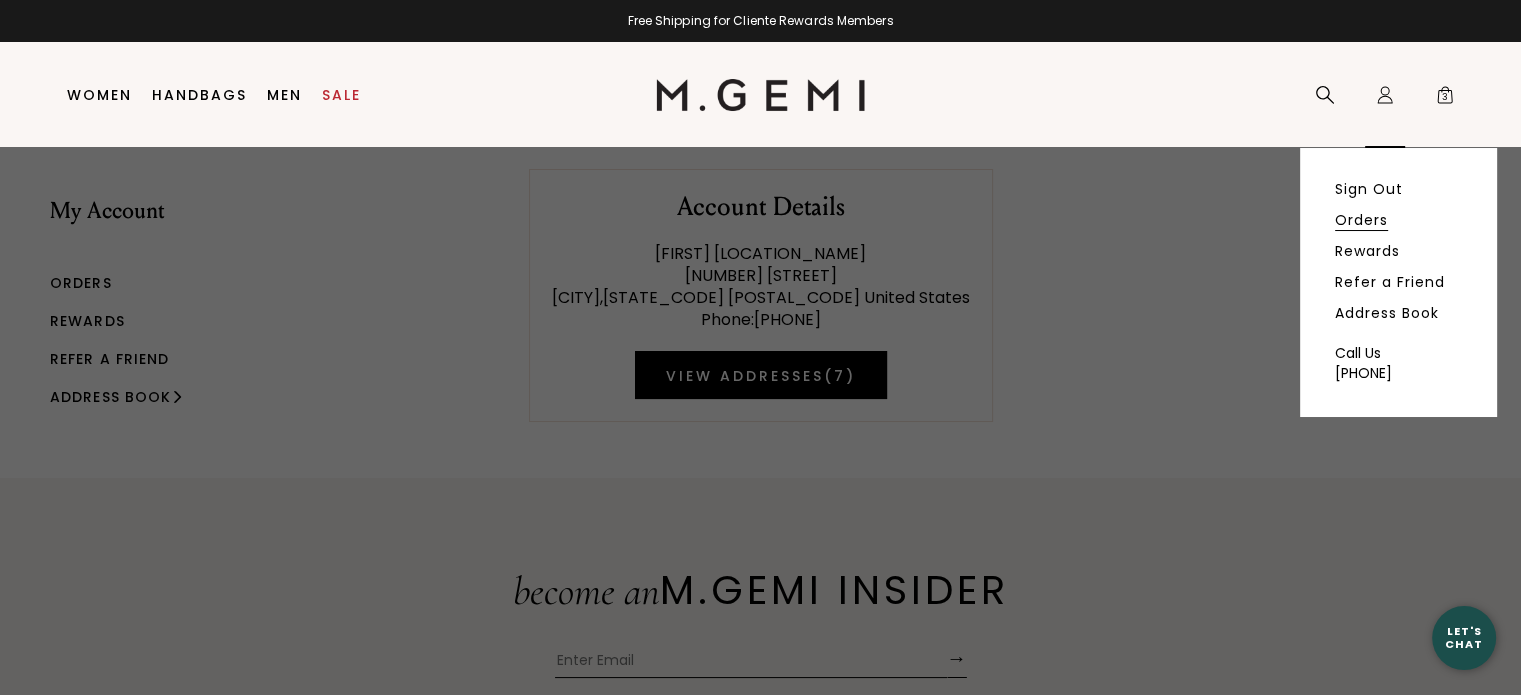 click on "Orders" at bounding box center (1361, 220) 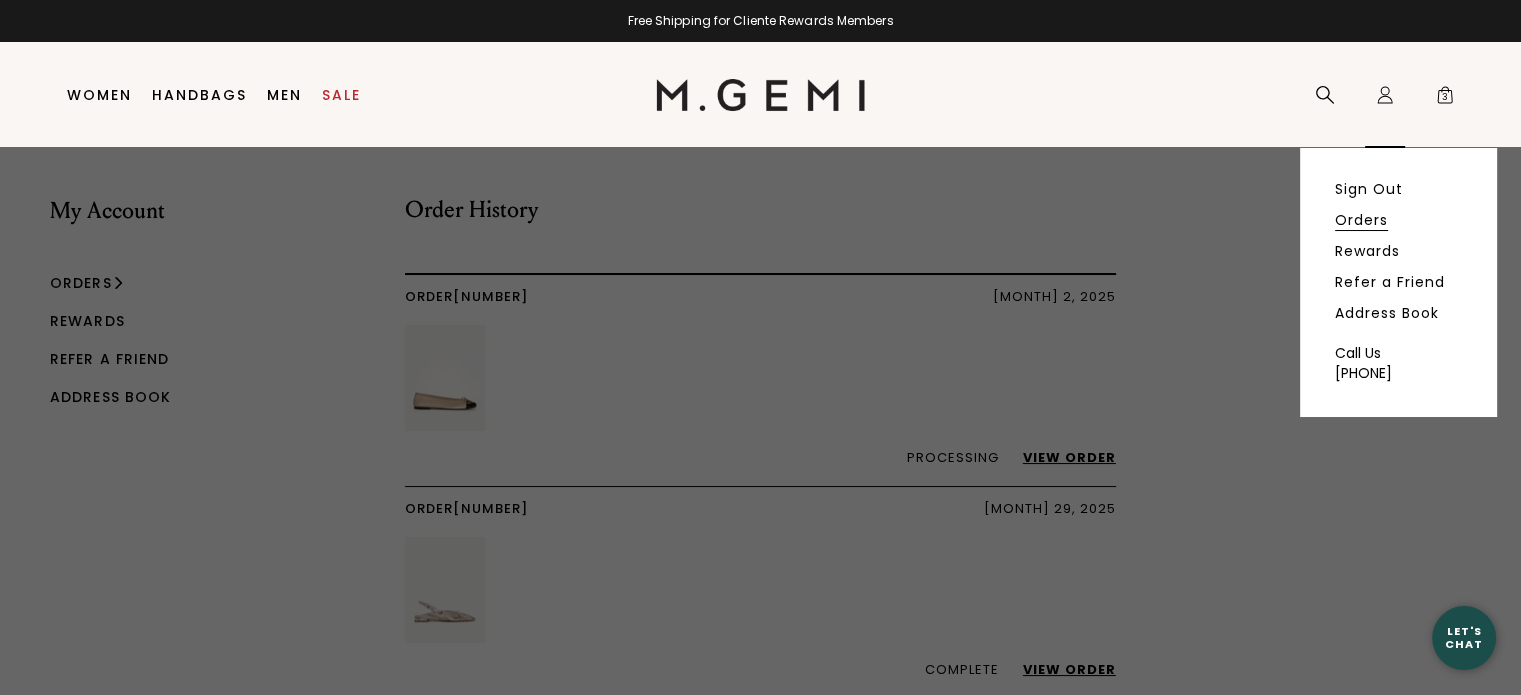 click on "Orders" at bounding box center (1361, 220) 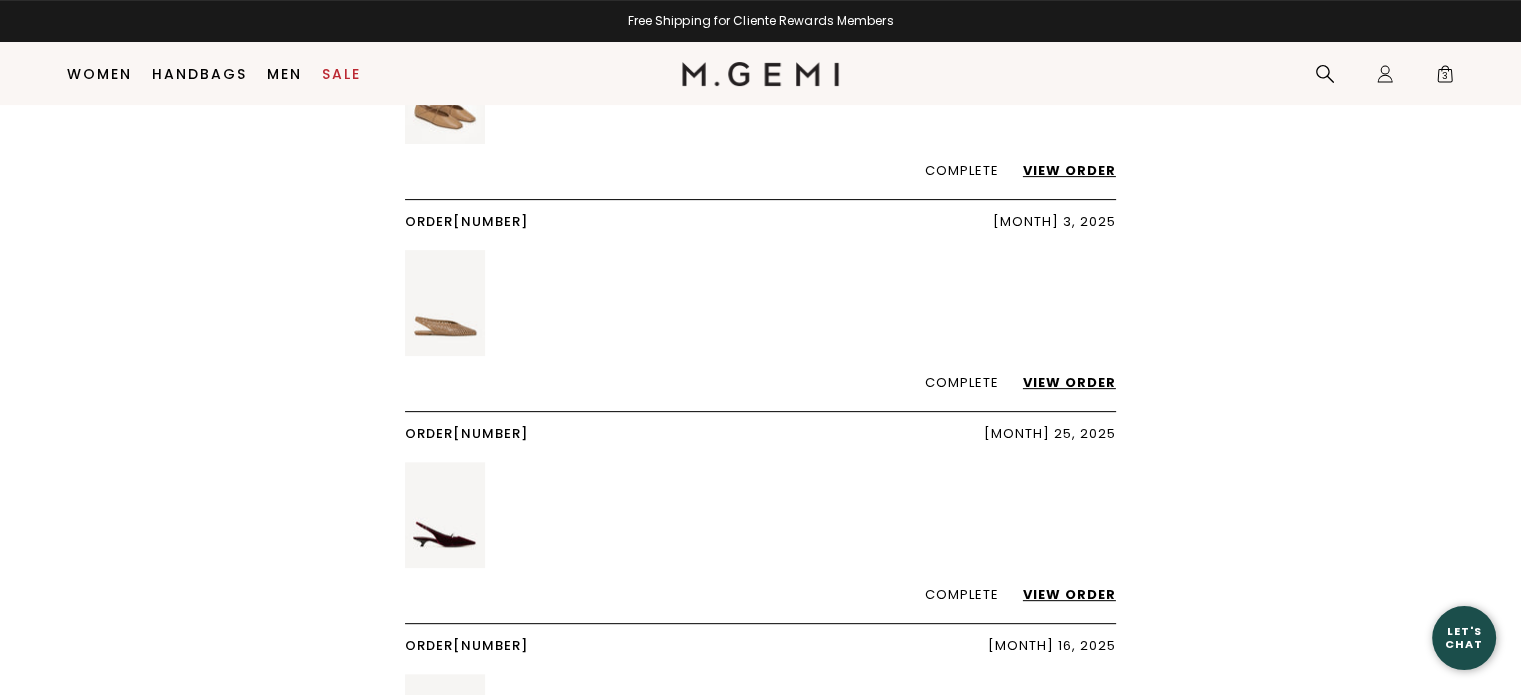 scroll, scrollTop: 688, scrollLeft: 0, axis: vertical 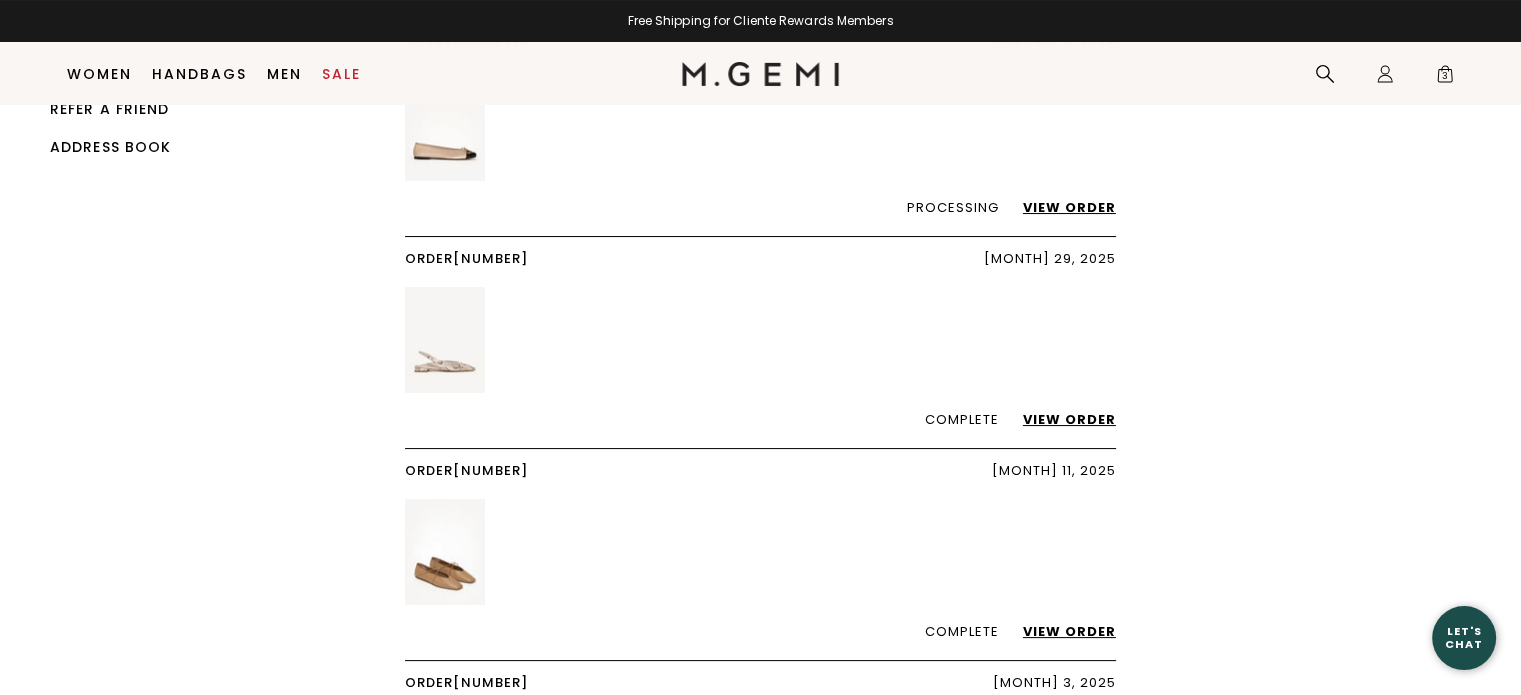 click on "View Order" at bounding box center (1059, 419) 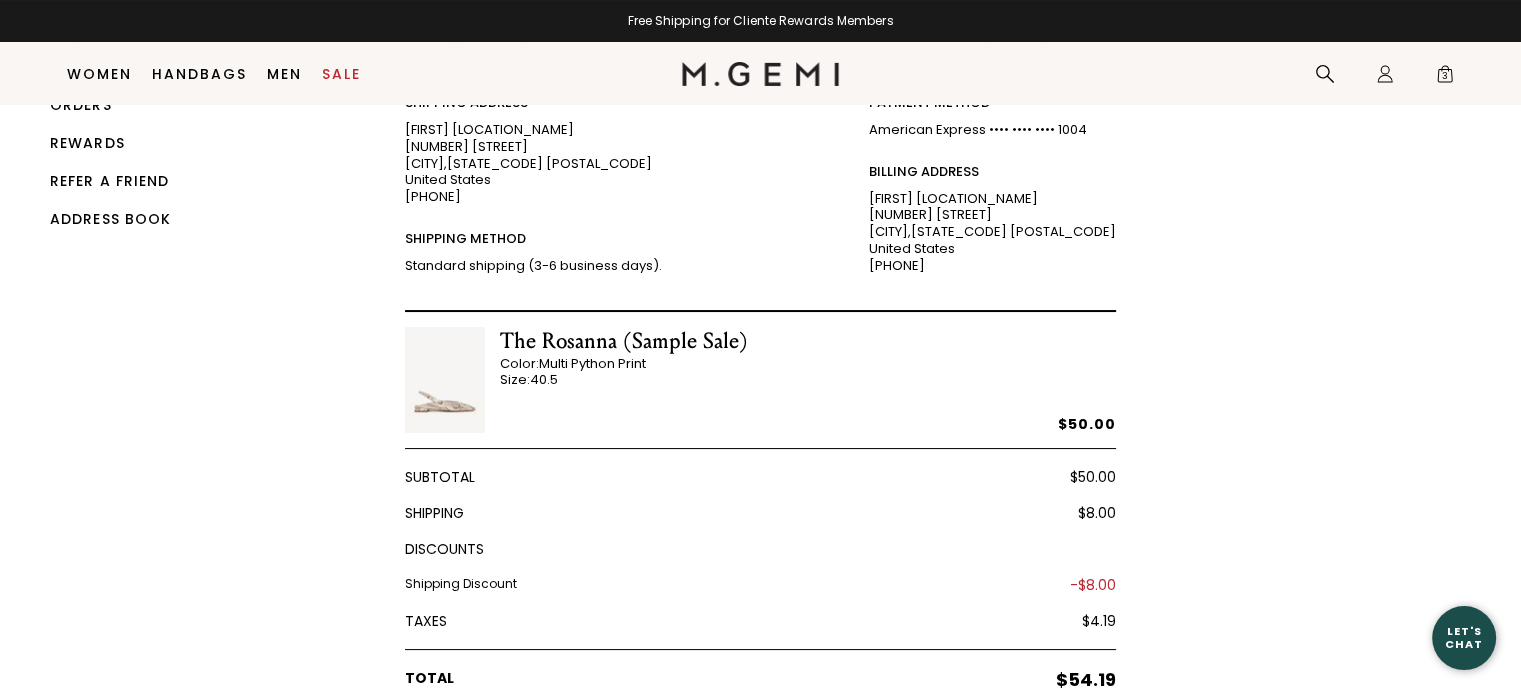 scroll, scrollTop: 32, scrollLeft: 0, axis: vertical 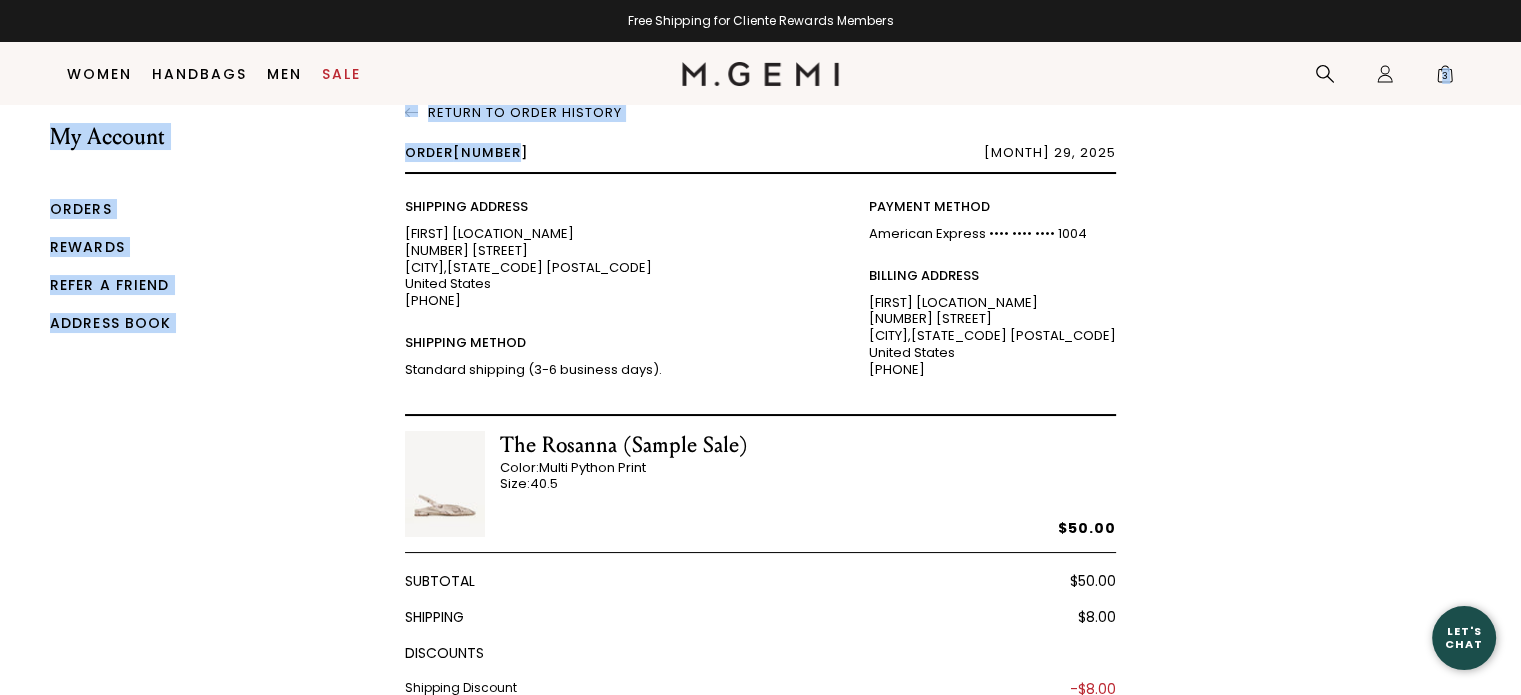 drag, startPoint x: 1512, startPoint y: 90, endPoint x: 1512, endPoint y: 137, distance: 47 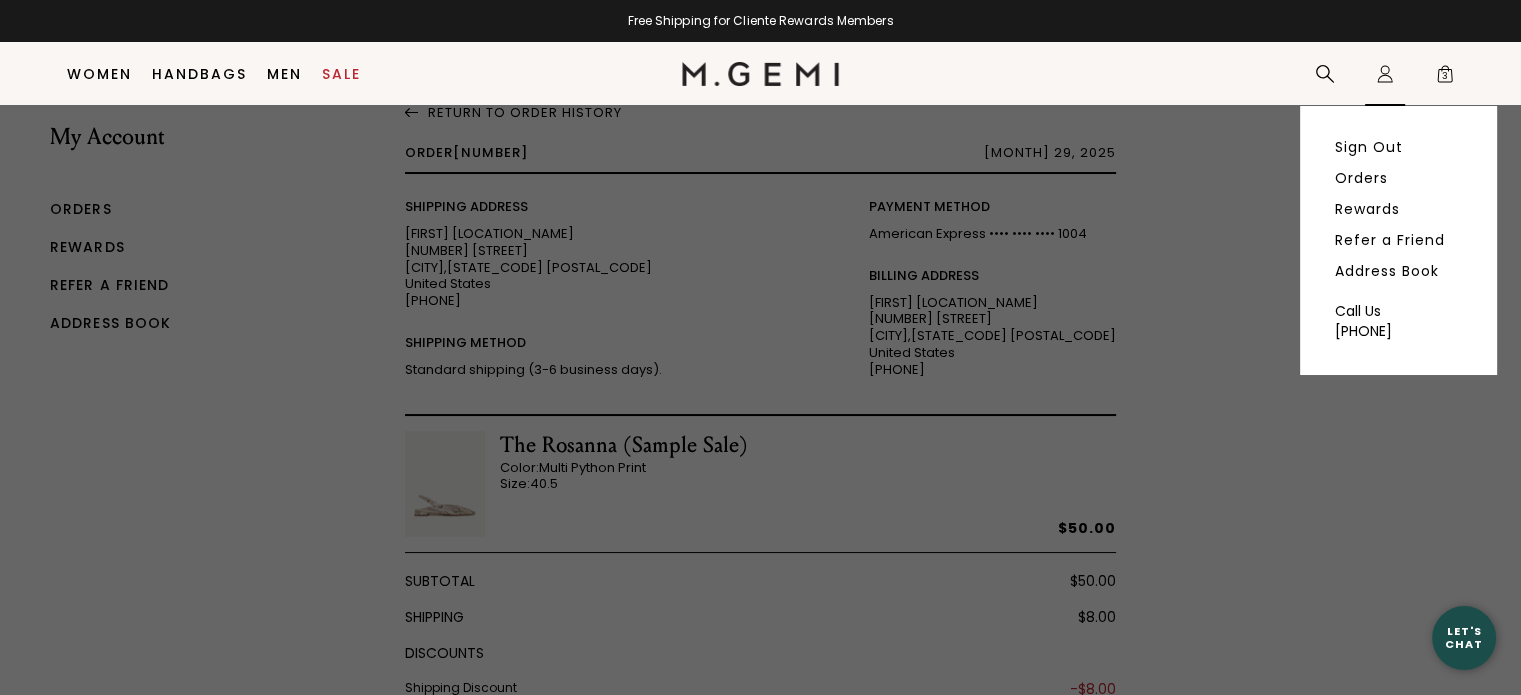 click on "Sign Out
Orders
Rewards
Refer a Friend
Address Book
Call Us
+1-844-574-4364" at bounding box center [1398, 240] 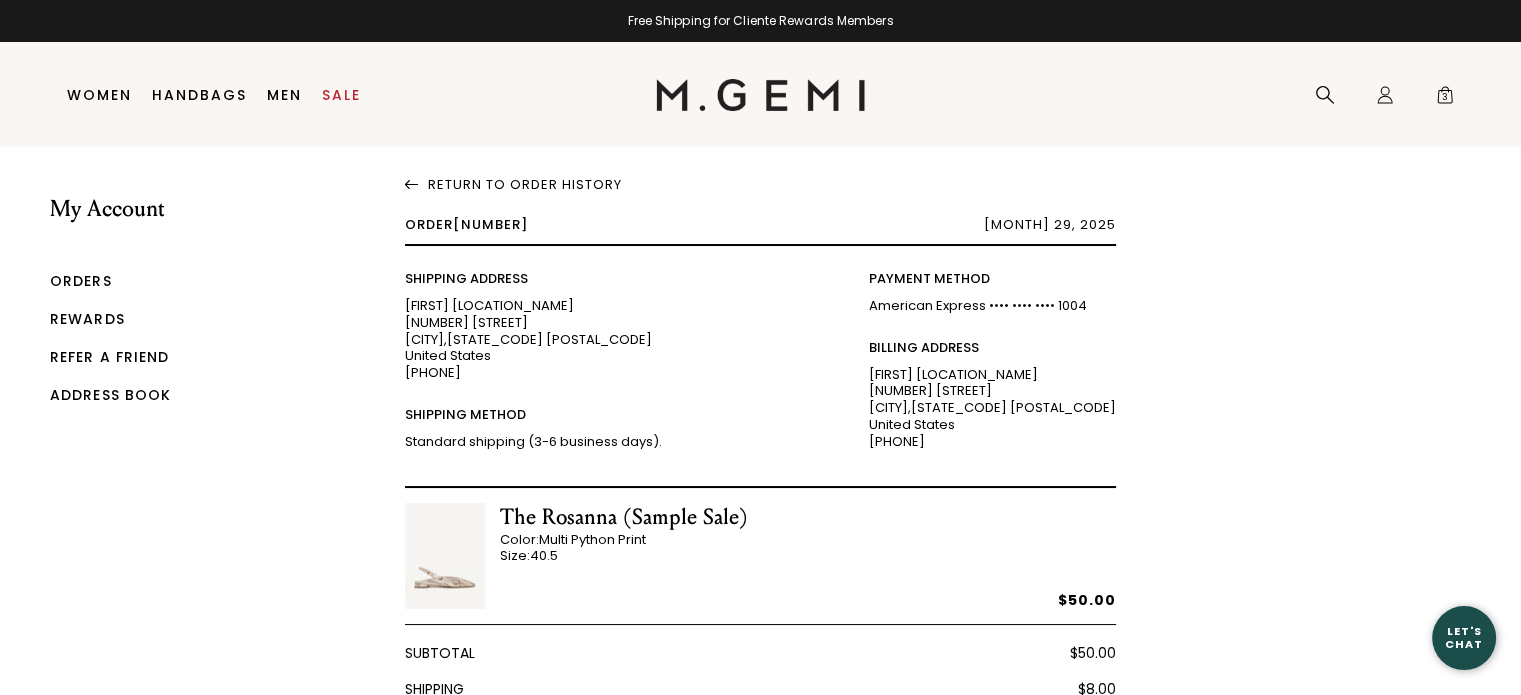 scroll, scrollTop: 4, scrollLeft: 0, axis: vertical 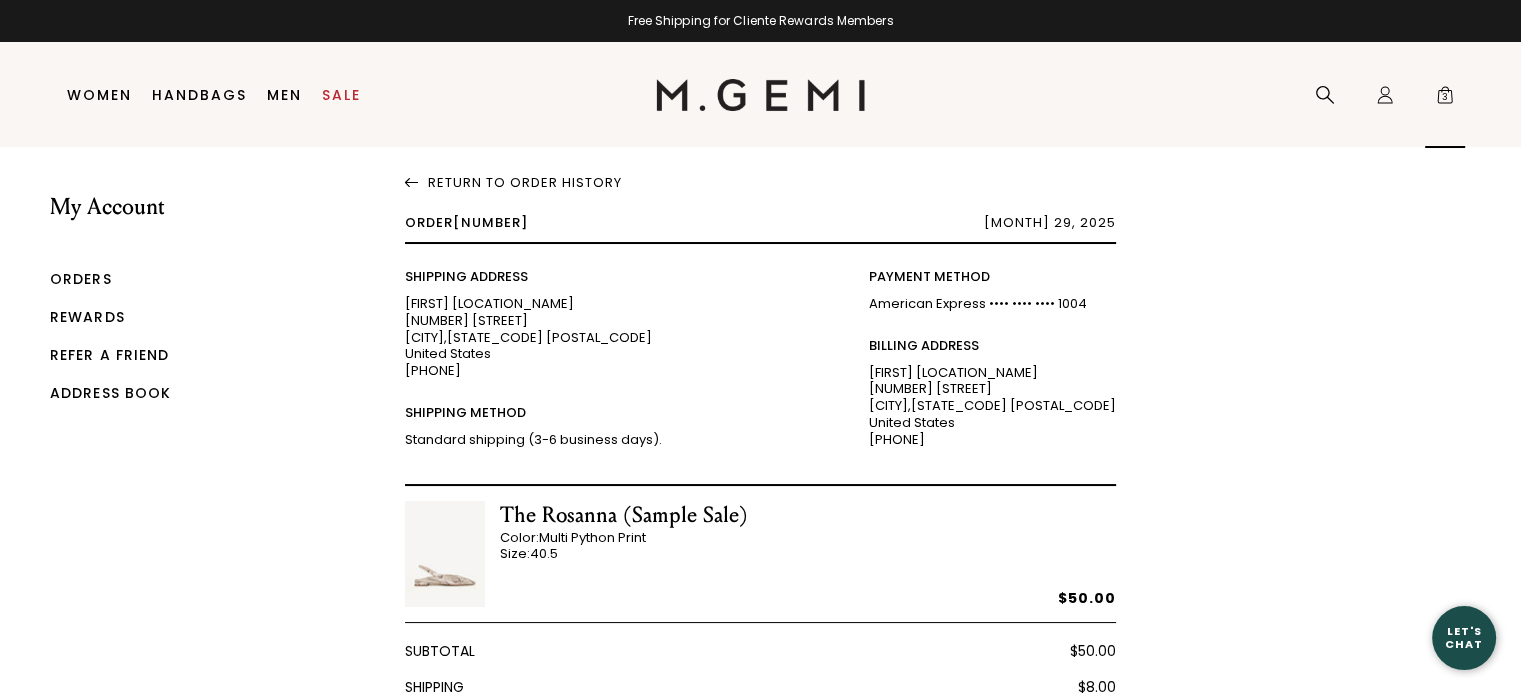 click on "Icons/20x20/bag@2x 3" at bounding box center (1445, 95) 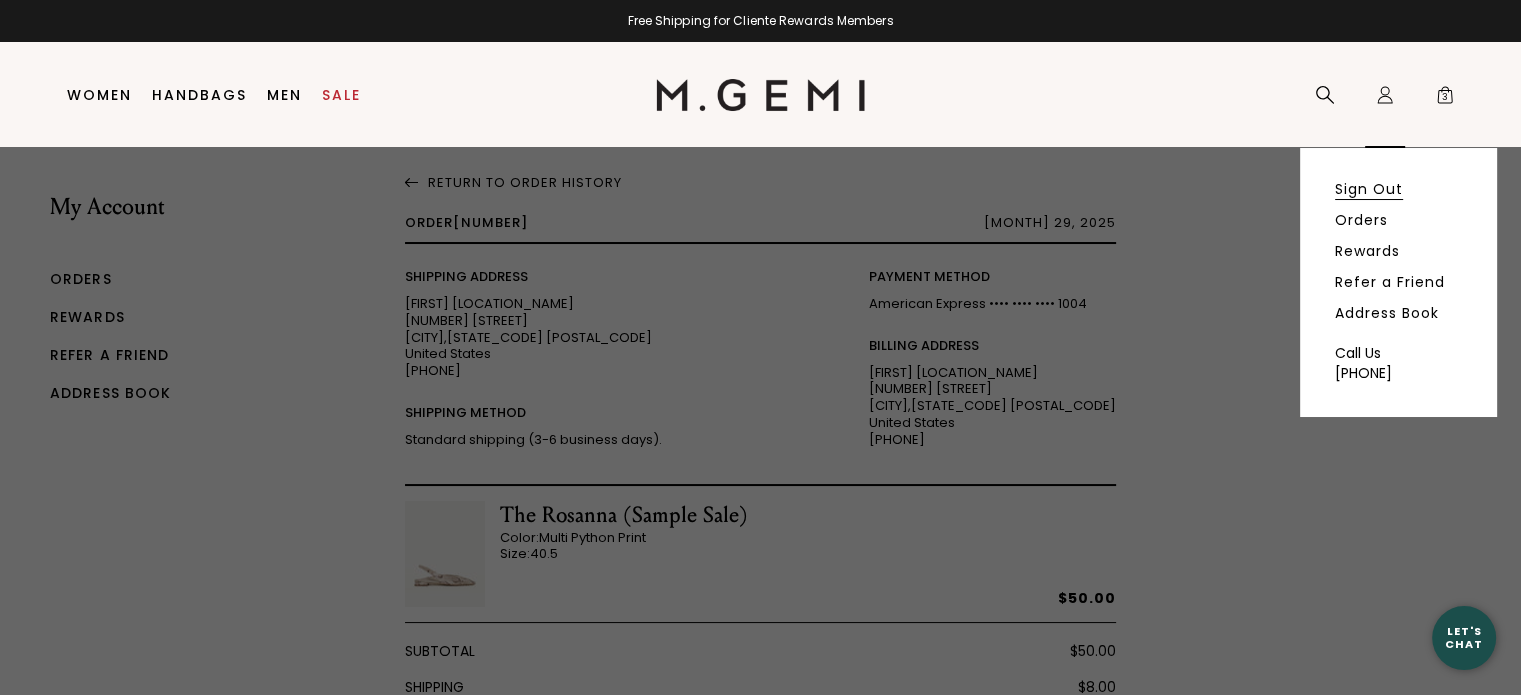 click on "Sign Out" at bounding box center (1369, 189) 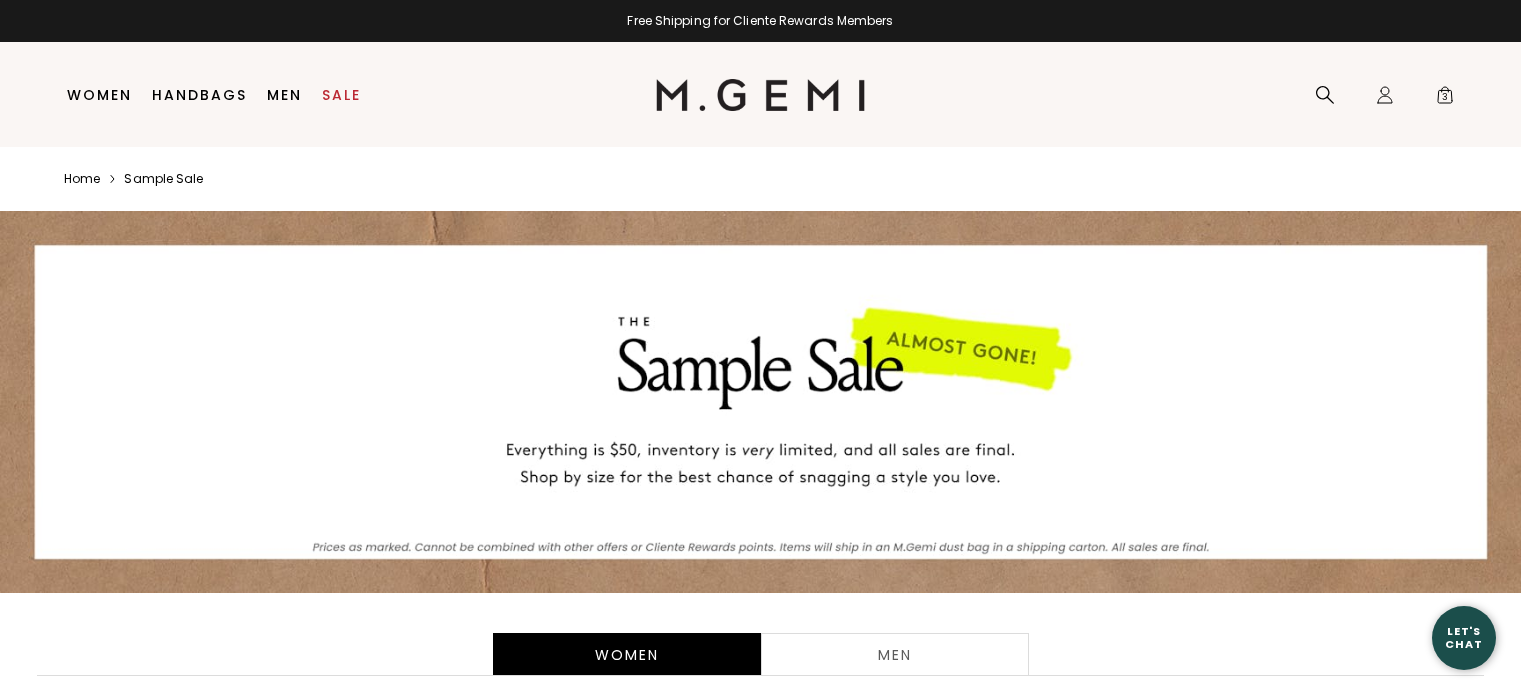scroll, scrollTop: 0, scrollLeft: 0, axis: both 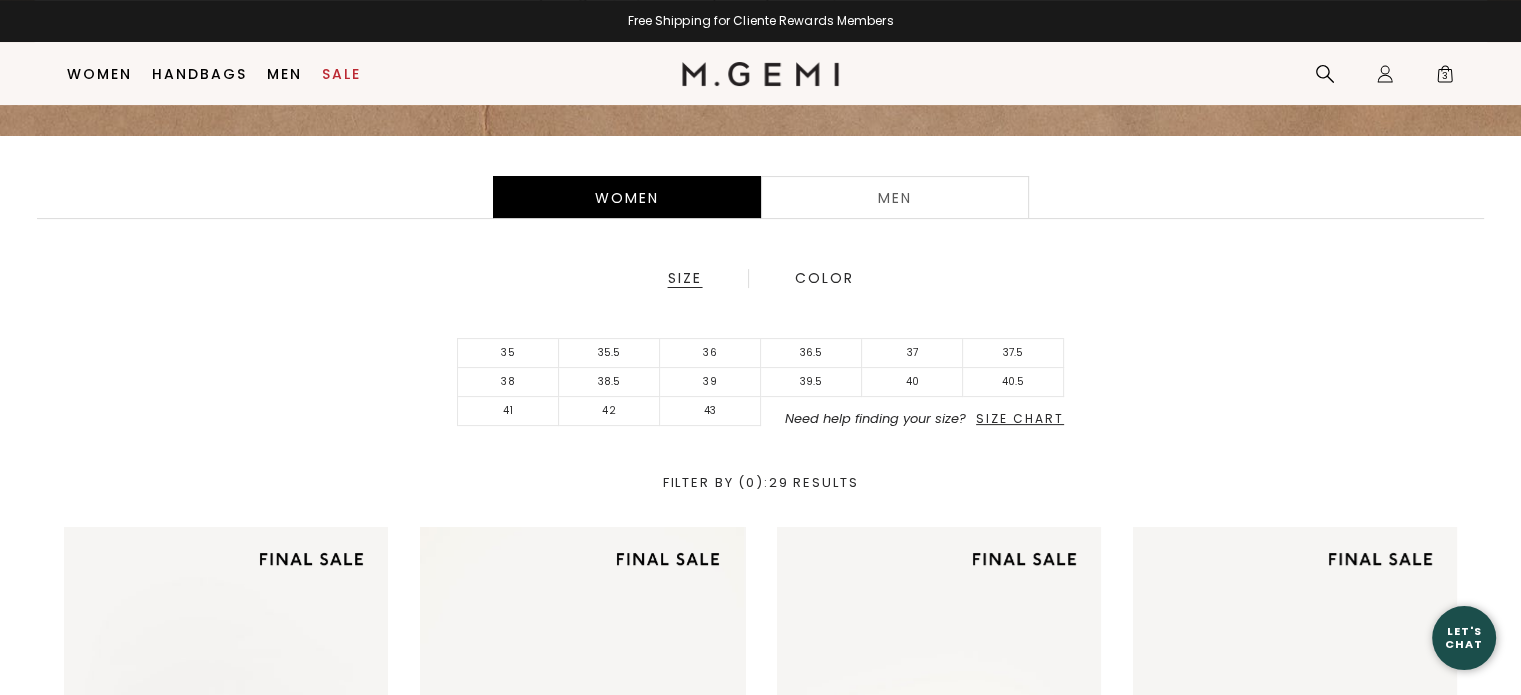 drag, startPoint x: 1529, startPoint y: 109, endPoint x: 1533, endPoint y: 211, distance: 102.0784 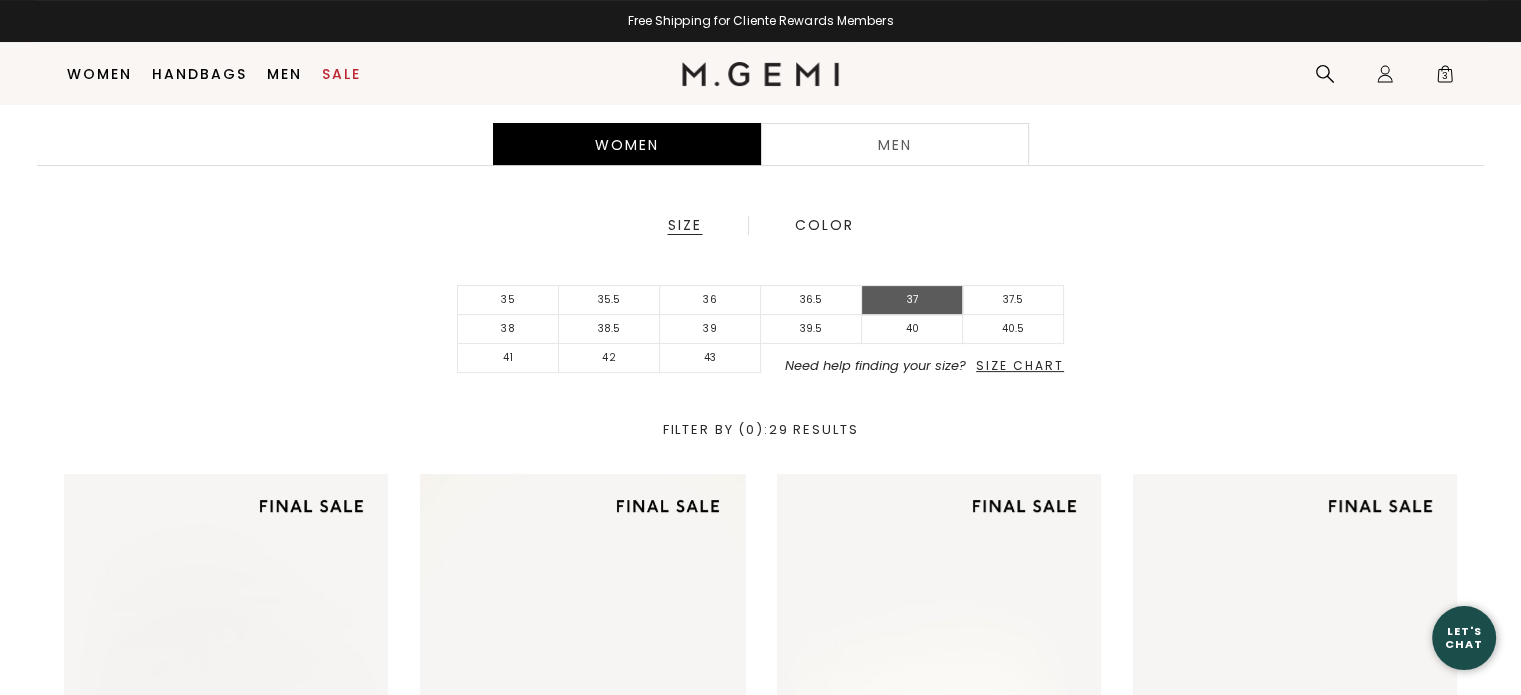 click on "37" at bounding box center [912, 300] 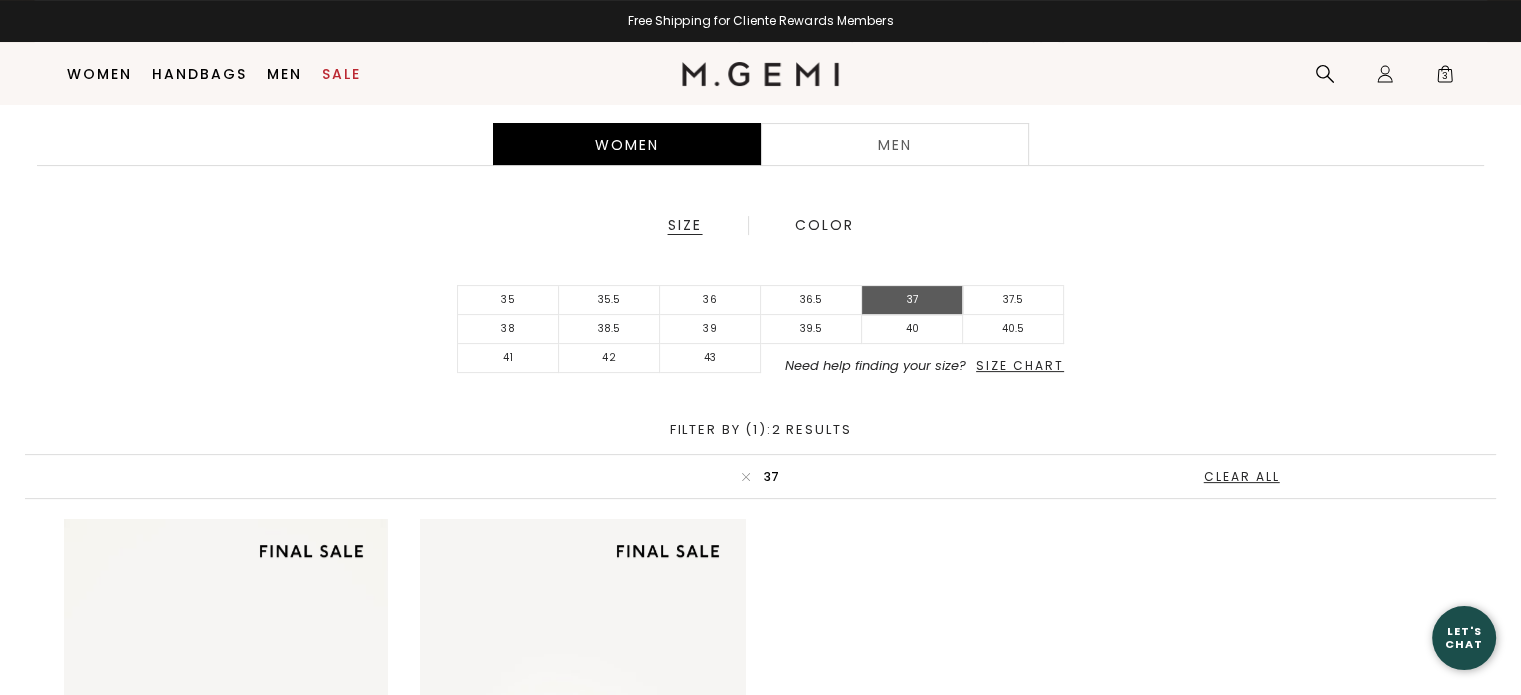 scroll, scrollTop: 0, scrollLeft: 0, axis: both 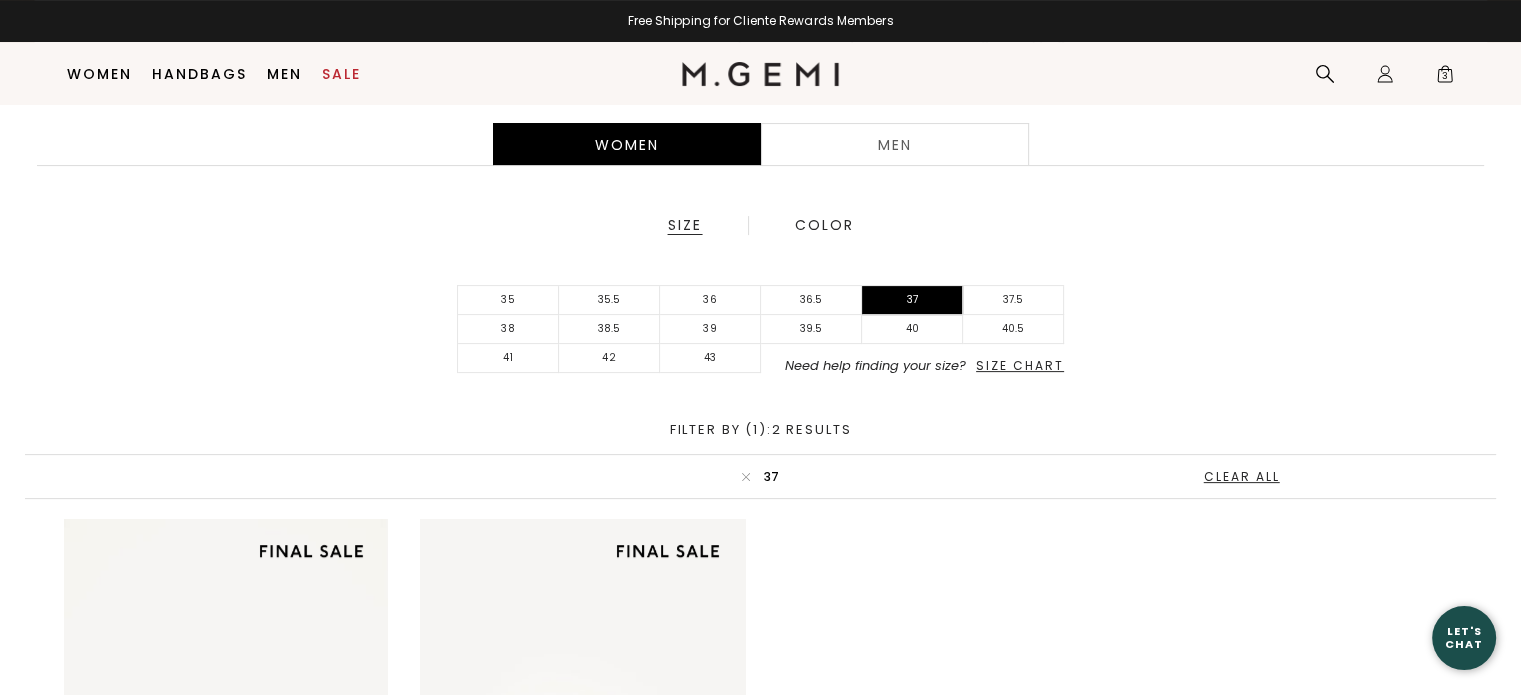 click on "Women Men Size Color 35 35.5 36 36.5 37 37.5 38 38.5 39 39.5 40 40.5 41 42 43 Need help finding your size? Size Chart Size Chart Filter By (1) :  2 Results icon 37 Clear All" at bounding box center (760, 301) 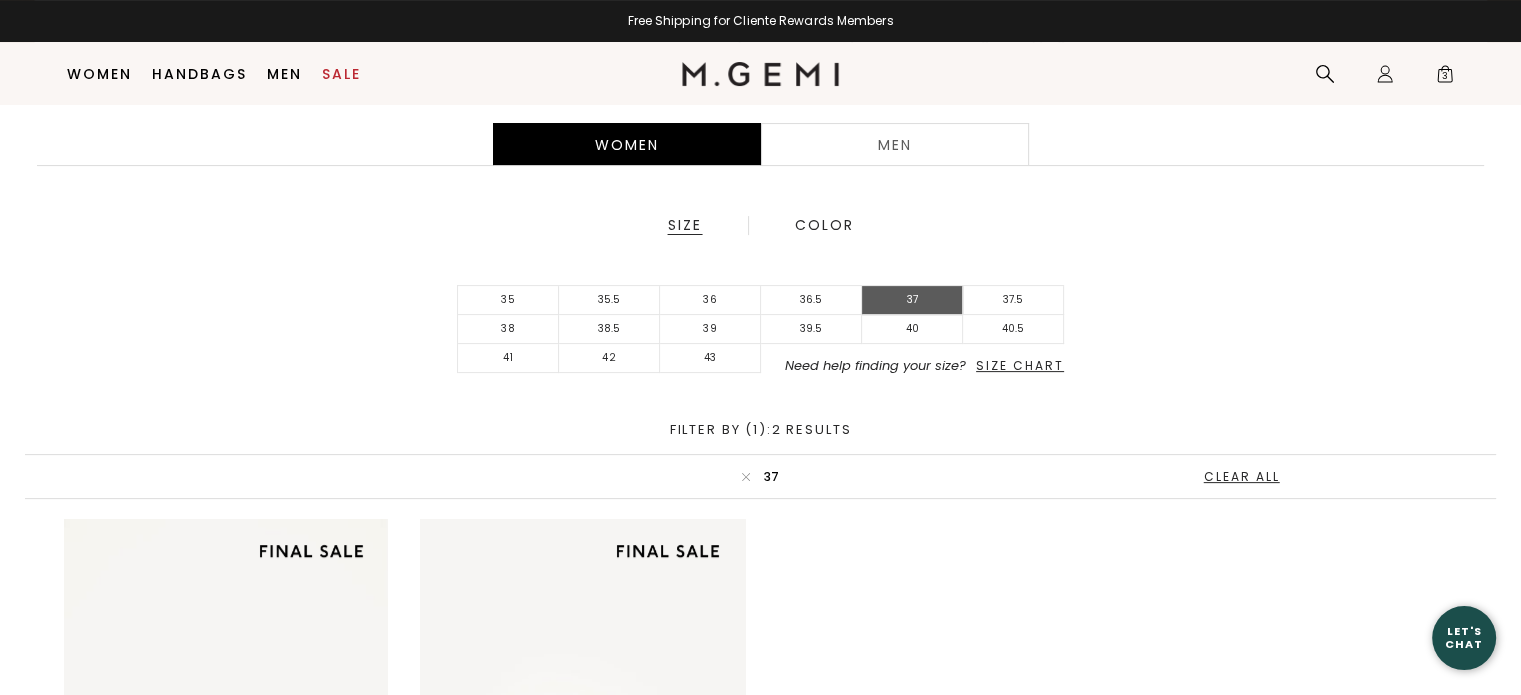 click on "37" at bounding box center [912, 300] 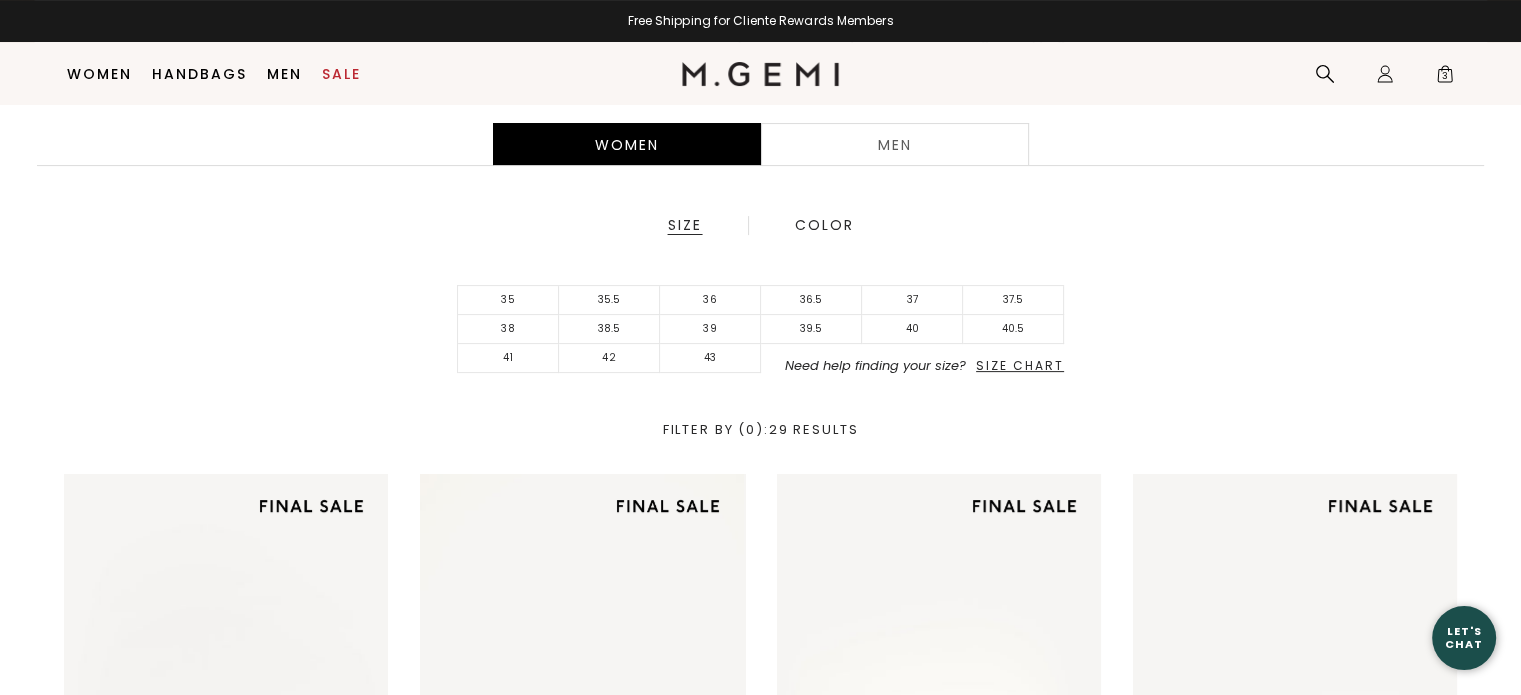 scroll, scrollTop: 0, scrollLeft: 0, axis: both 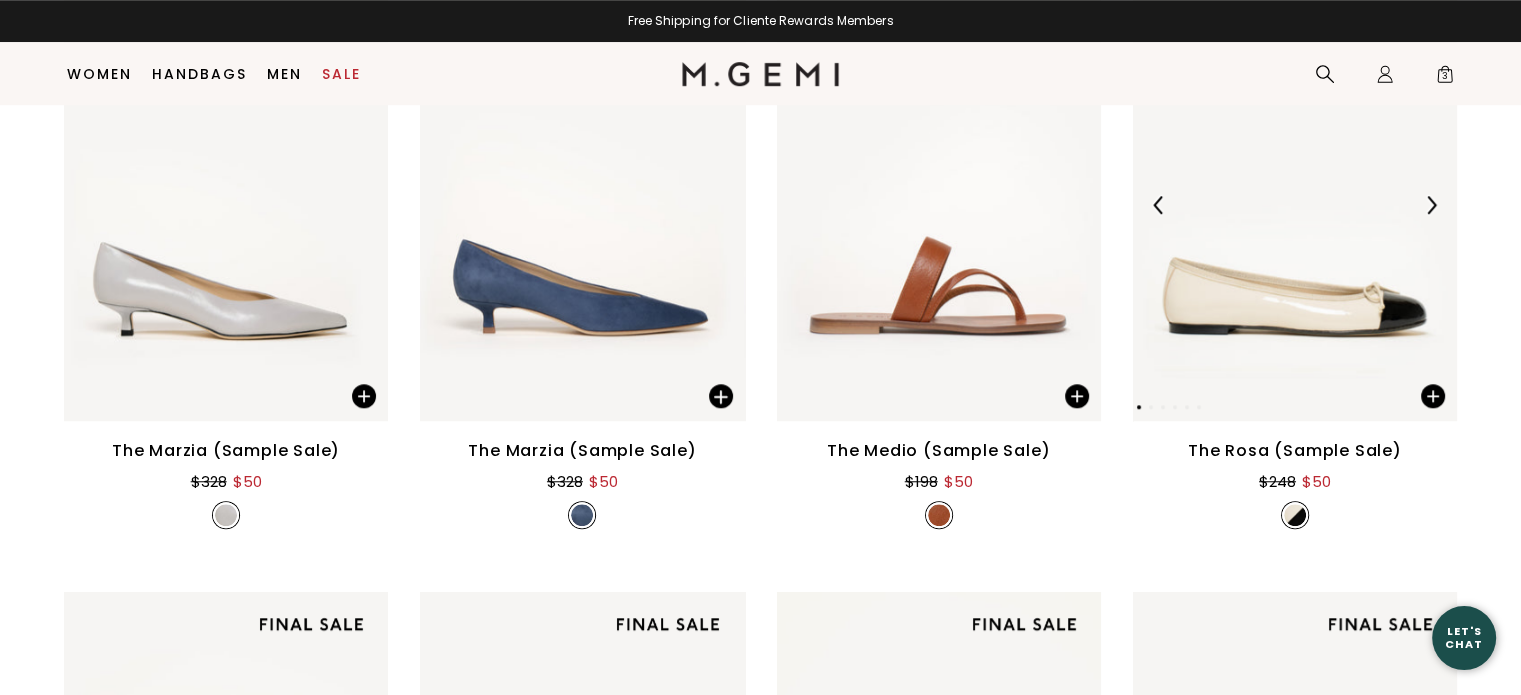click at bounding box center (1295, 205) 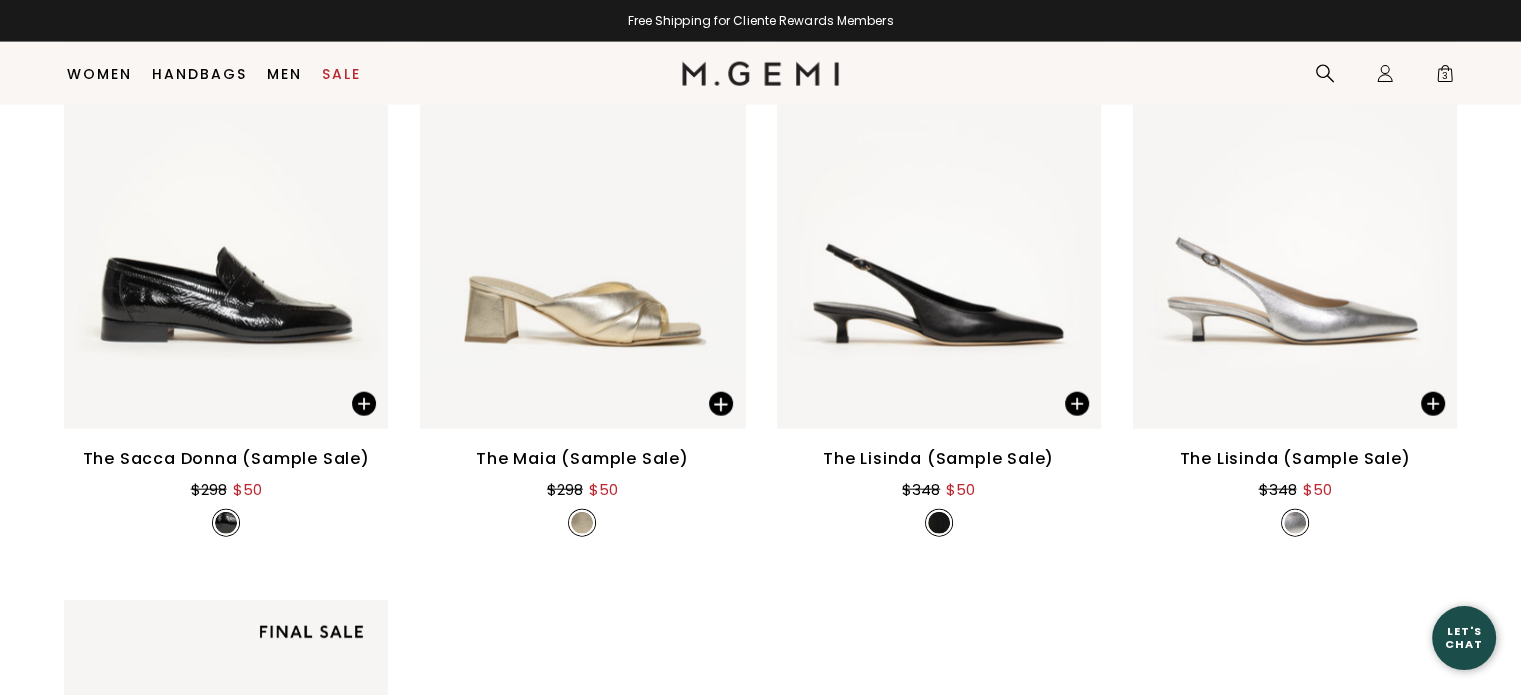 scroll, scrollTop: 4621, scrollLeft: 0, axis: vertical 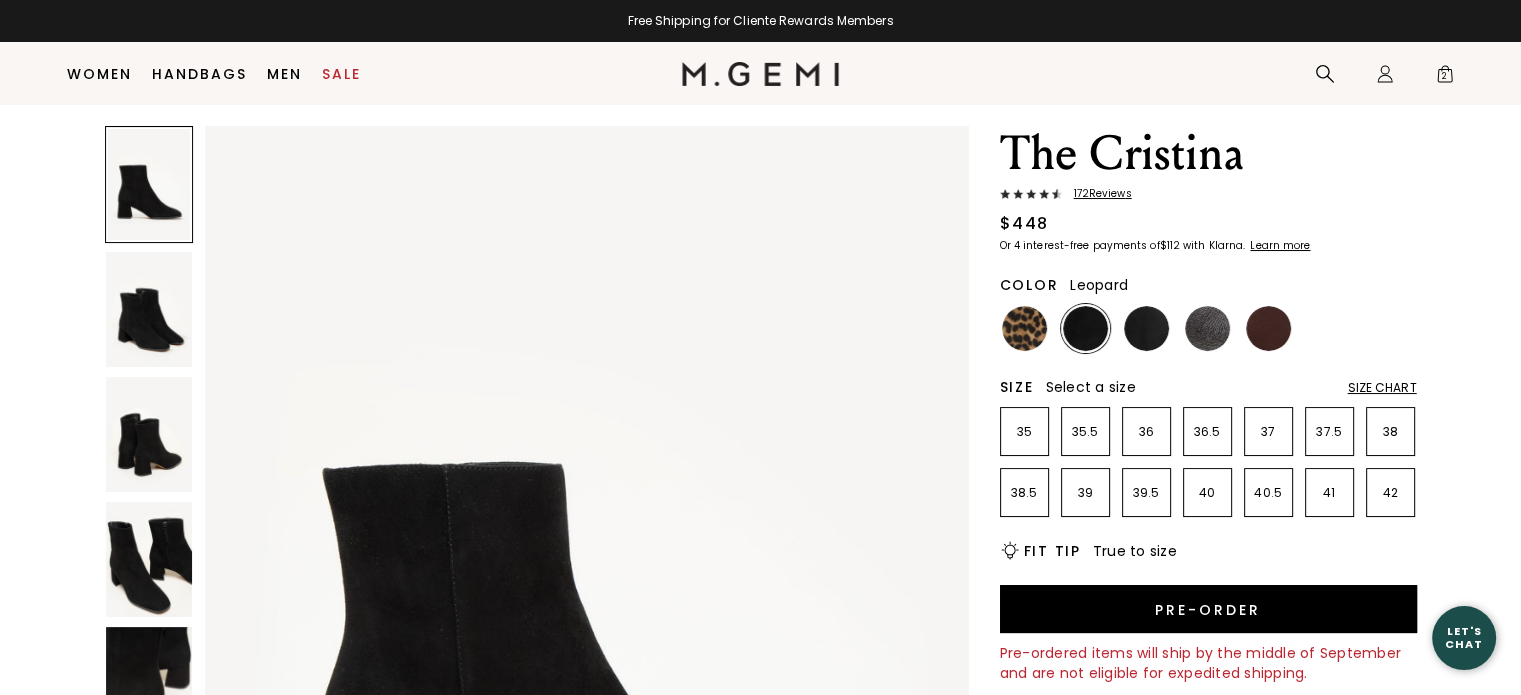 click at bounding box center [1024, 328] 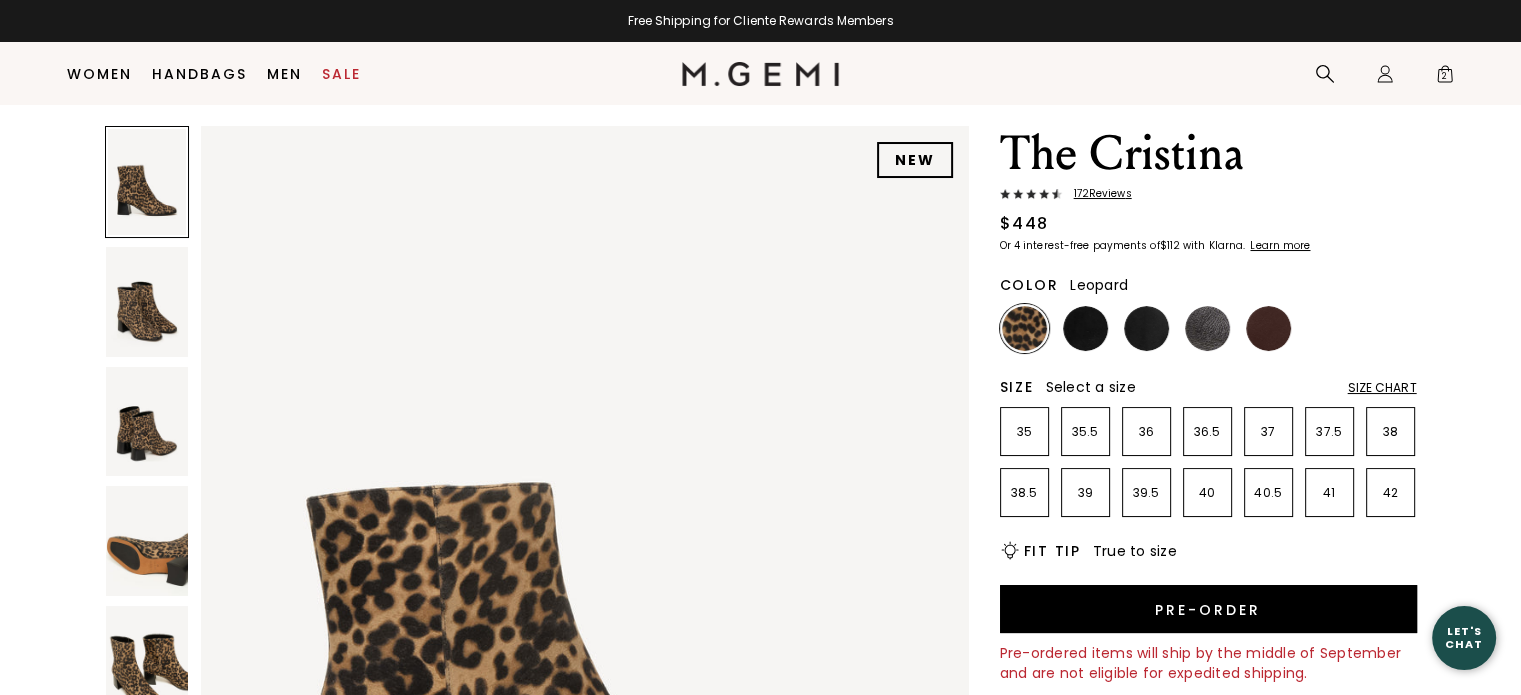 scroll, scrollTop: 0, scrollLeft: 0, axis: both 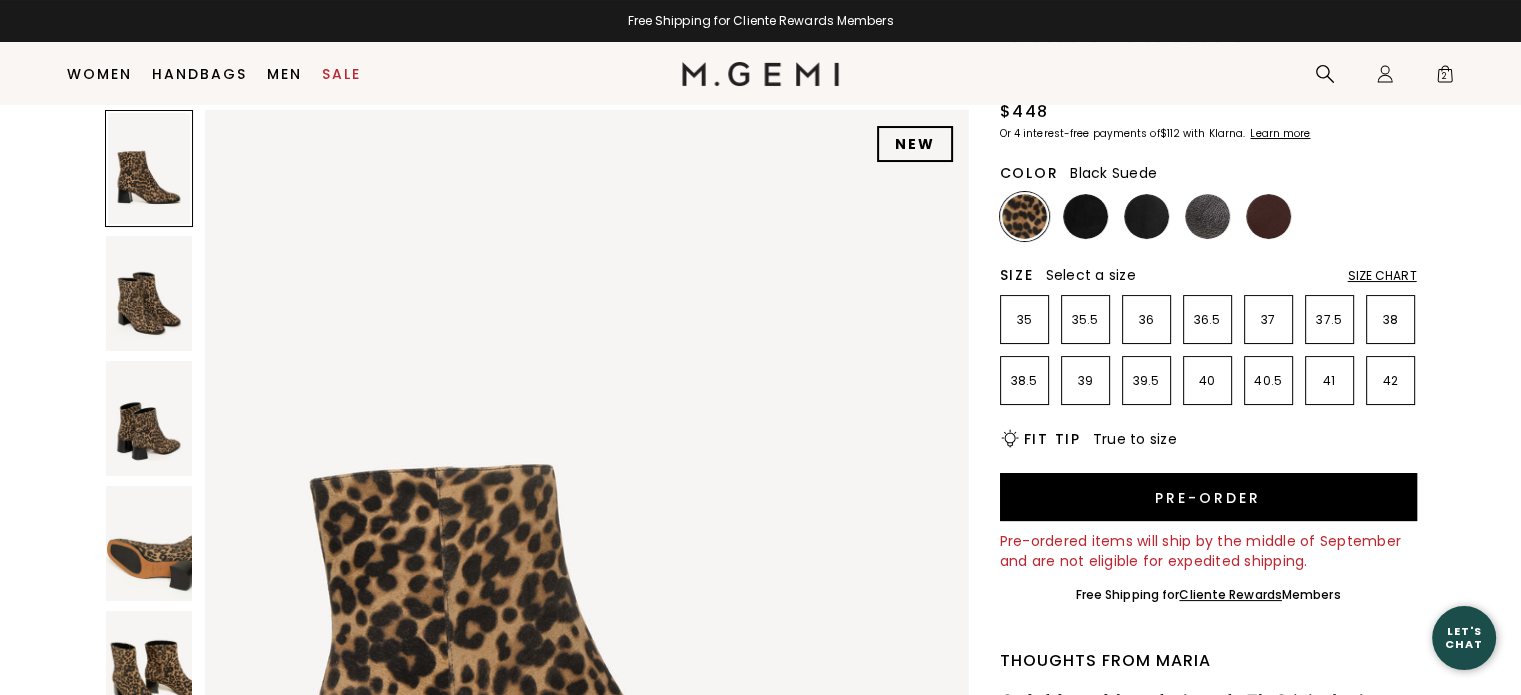 click at bounding box center [1085, 216] 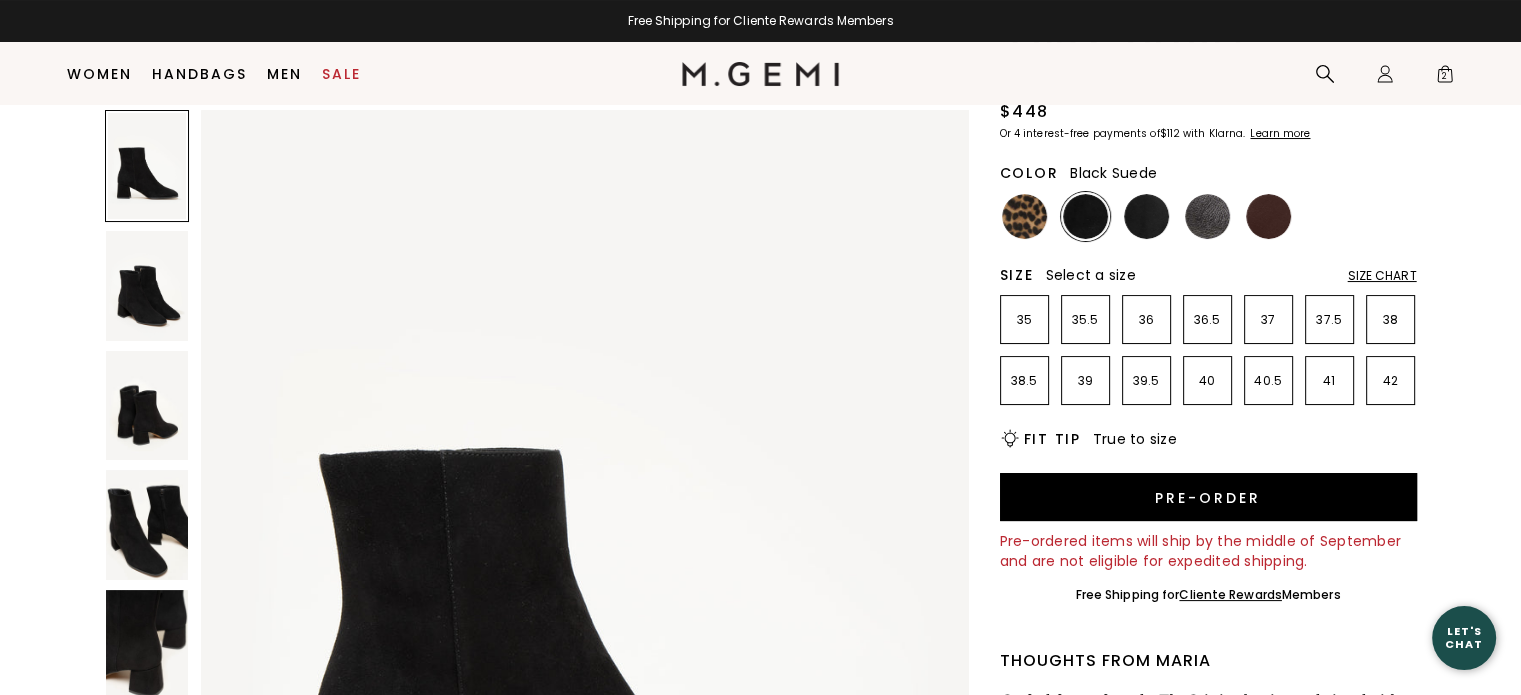 scroll, scrollTop: 0, scrollLeft: 0, axis: both 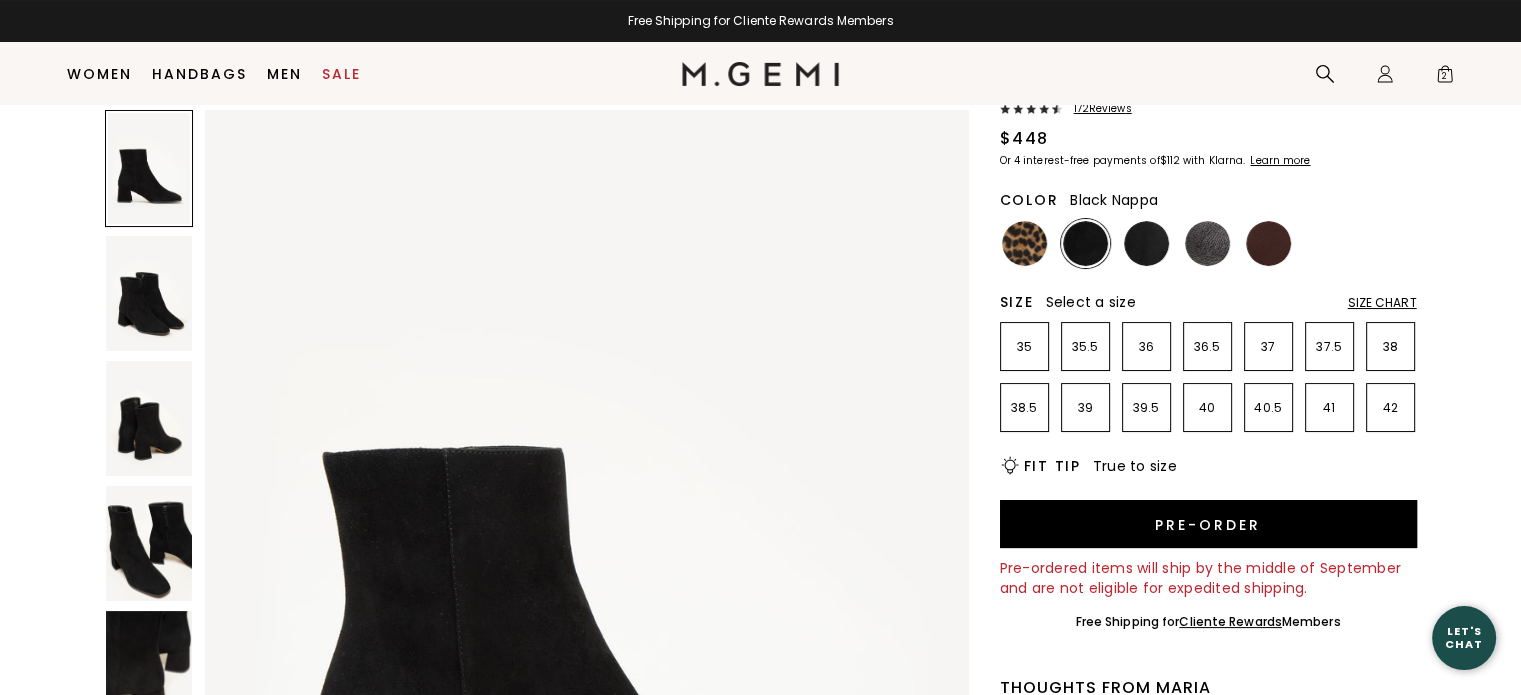 click at bounding box center [1146, 243] 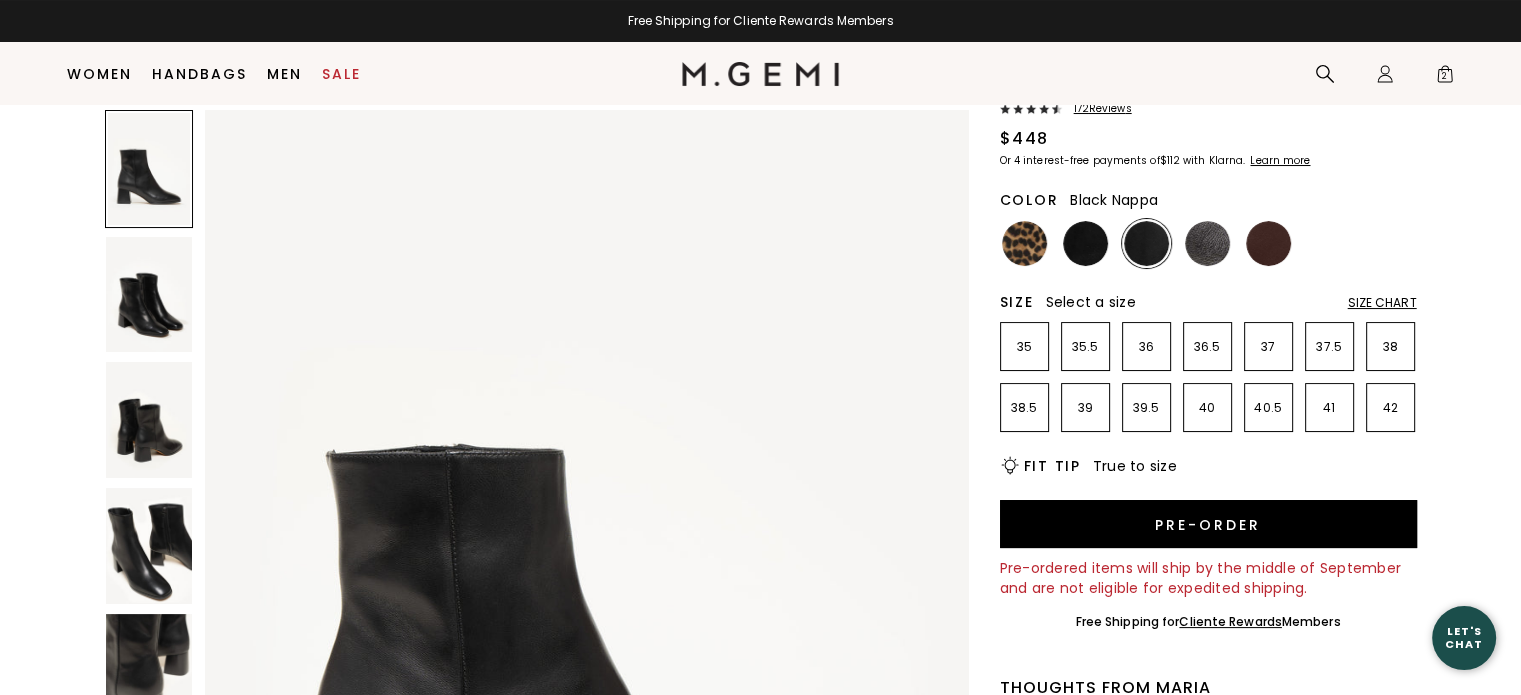 scroll, scrollTop: 0, scrollLeft: 0, axis: both 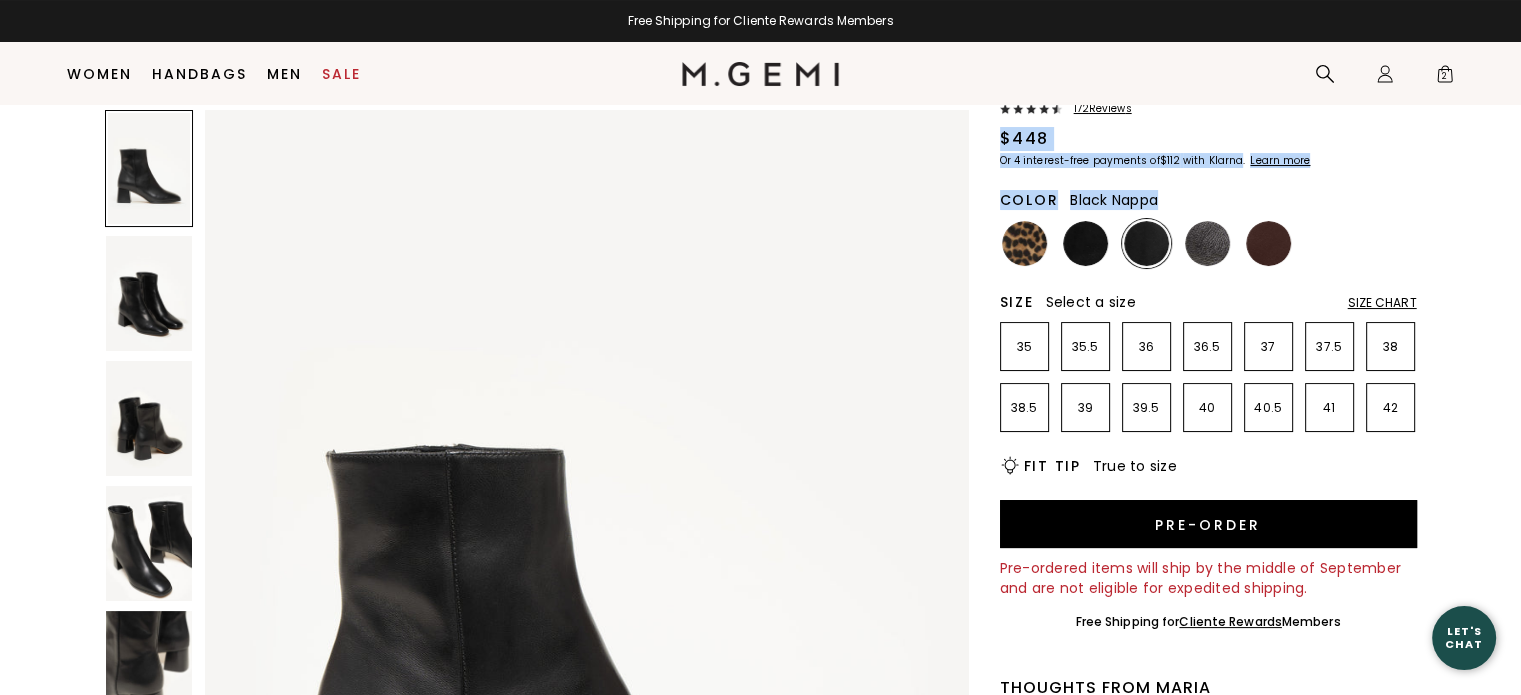 drag, startPoint x: 1518, startPoint y: 116, endPoint x: 1520, endPoint y: 181, distance: 65.03076 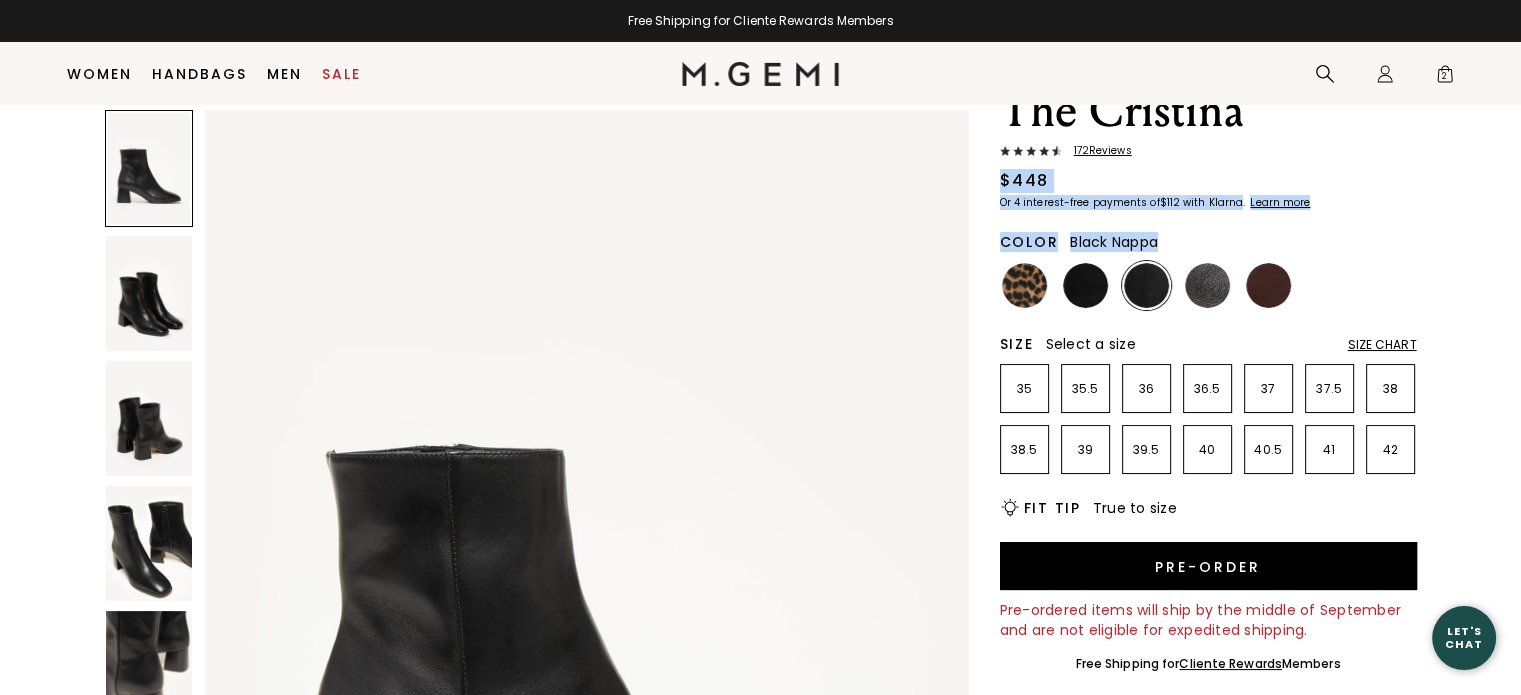 scroll, scrollTop: 88, scrollLeft: 0, axis: vertical 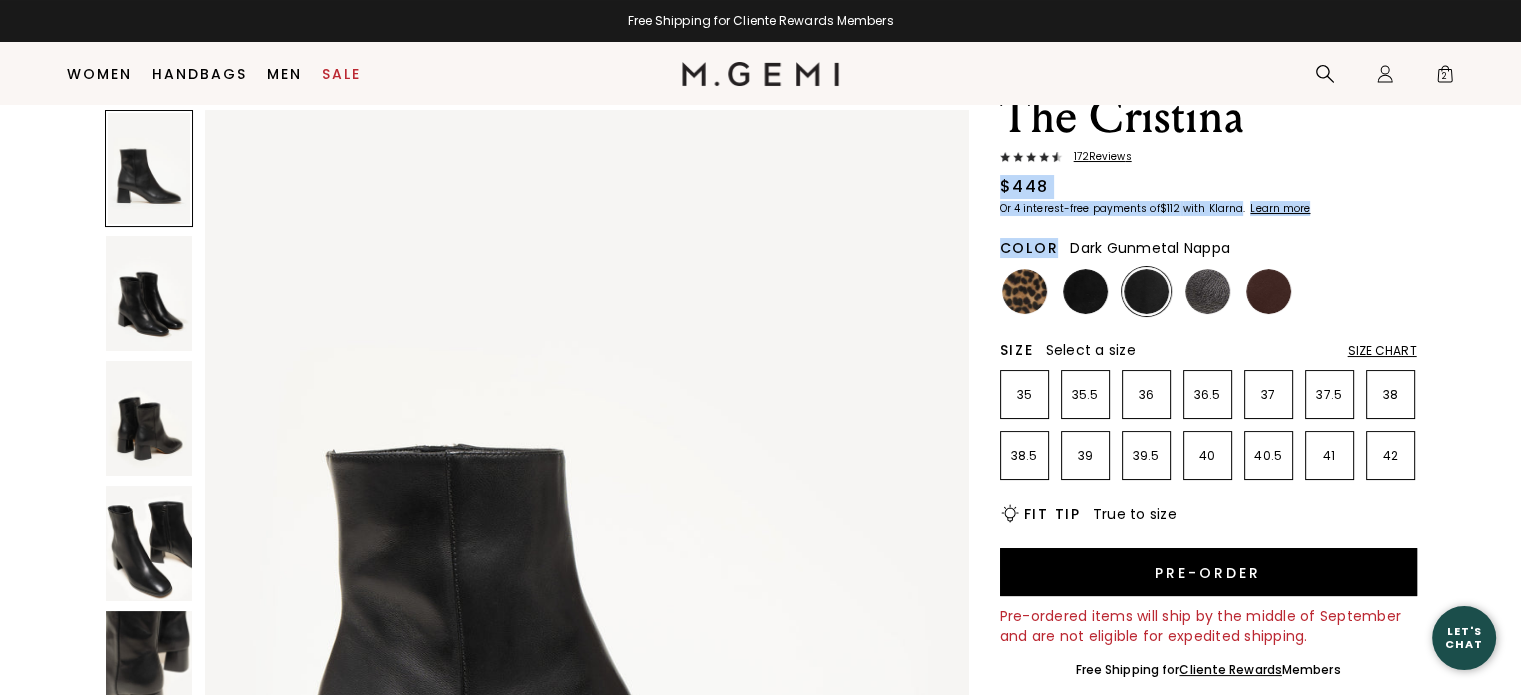 click at bounding box center [1207, 291] 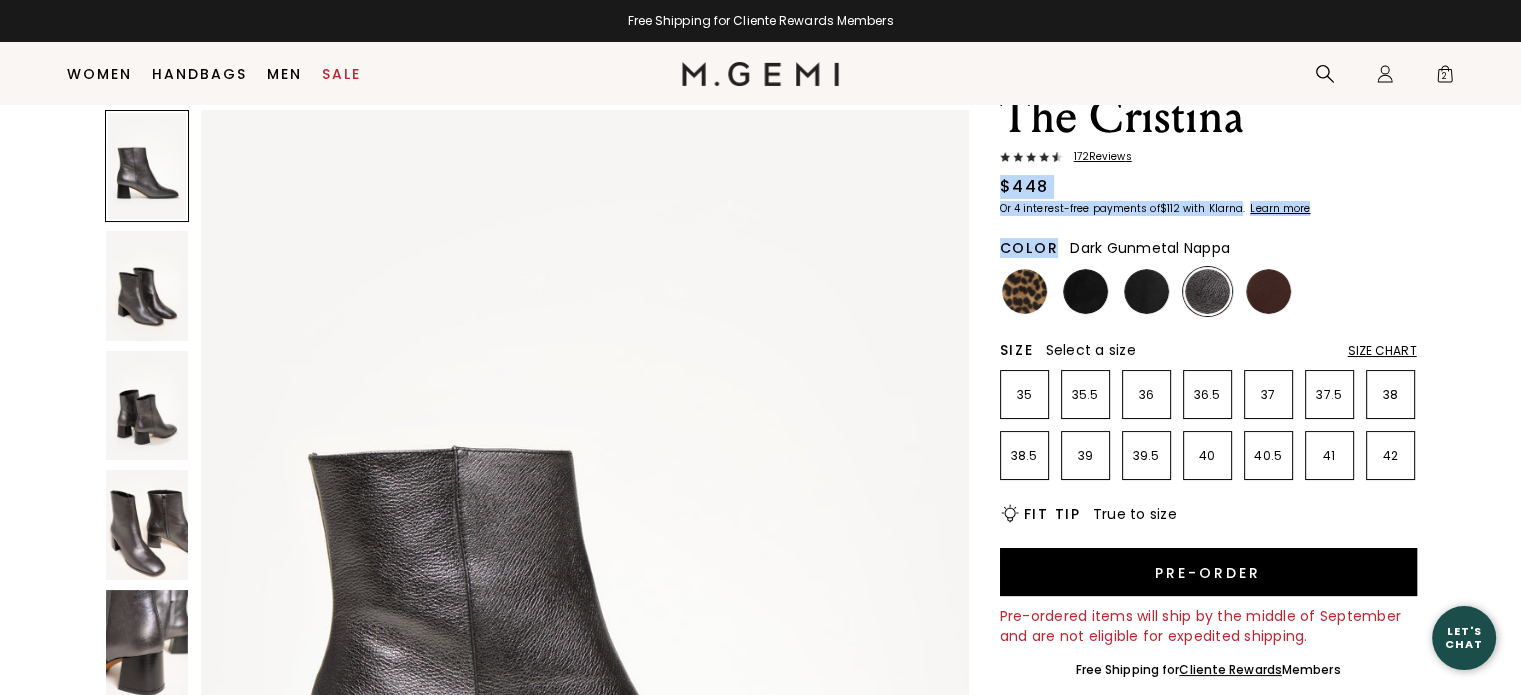 scroll, scrollTop: 0, scrollLeft: 0, axis: both 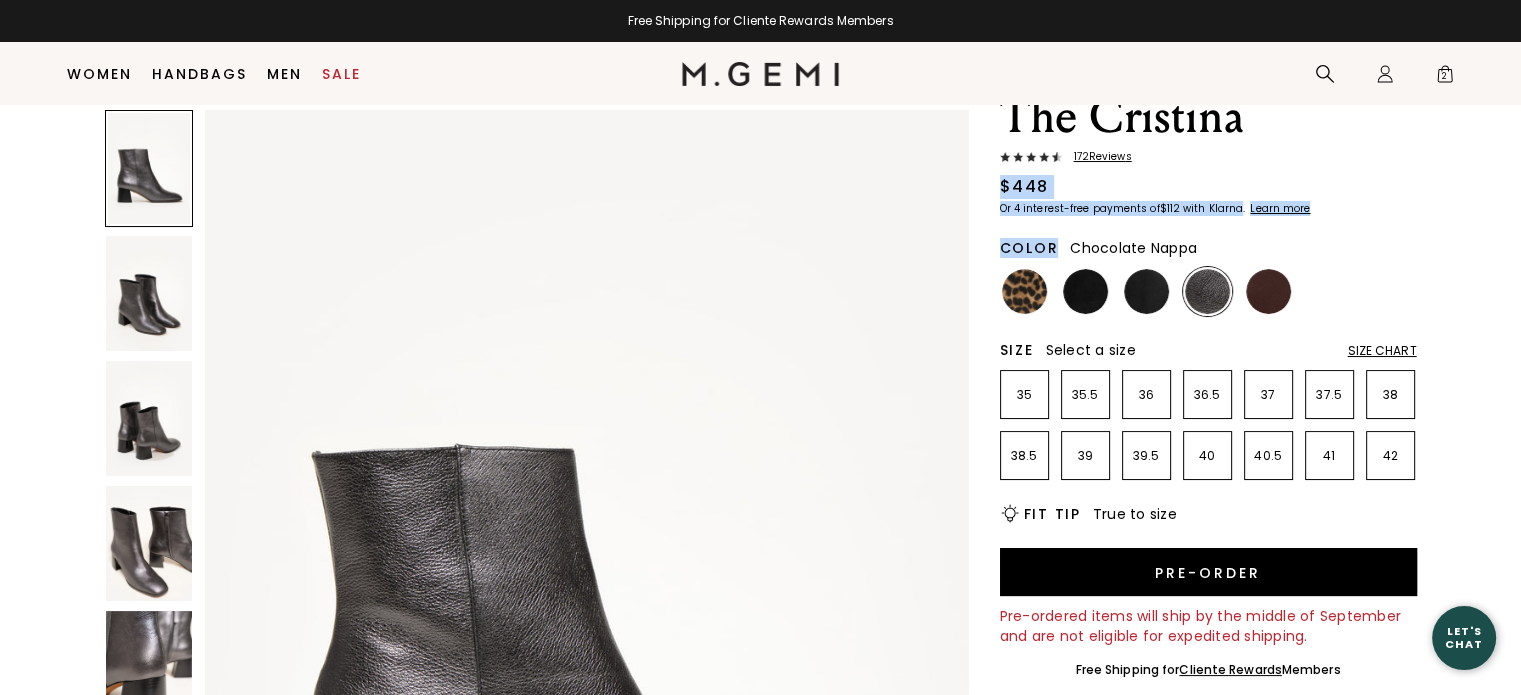 click at bounding box center [1268, 291] 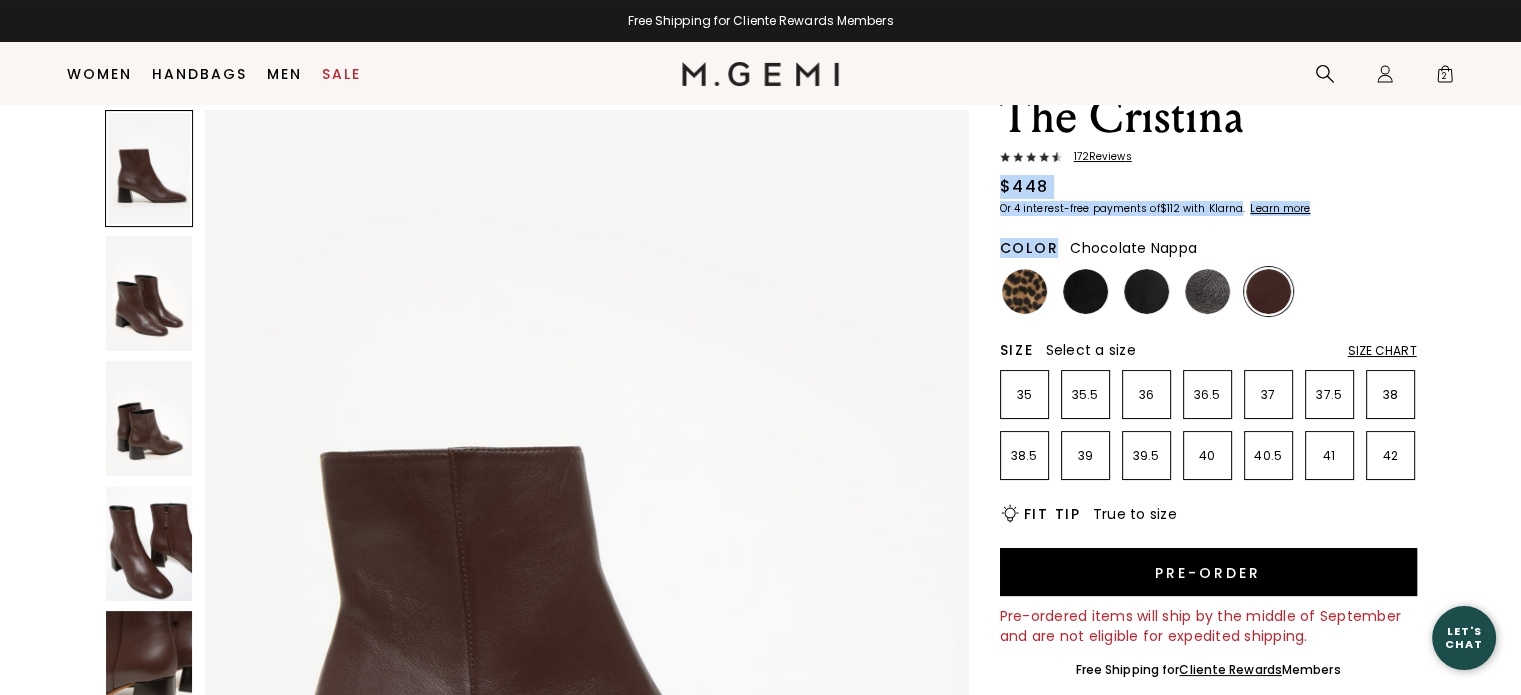 scroll, scrollTop: 0, scrollLeft: 0, axis: both 